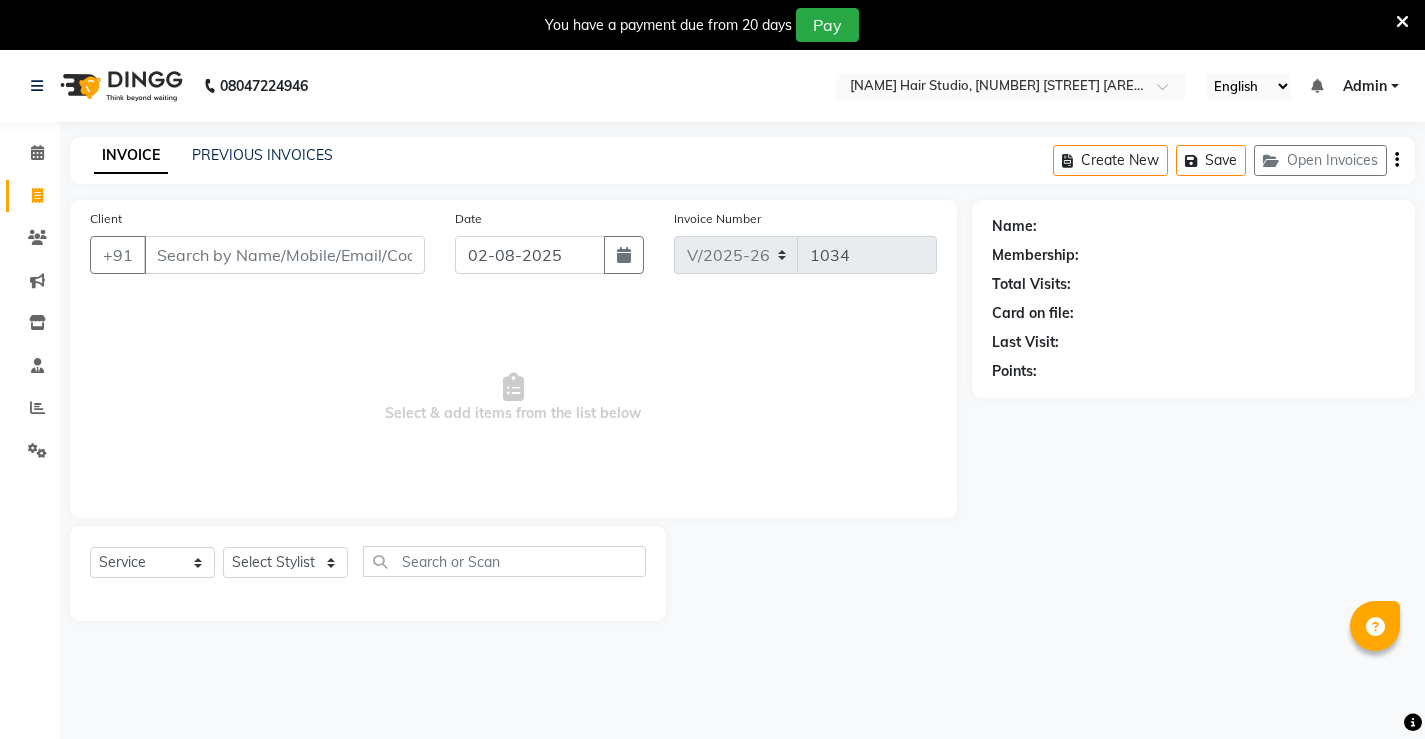 select on "7705" 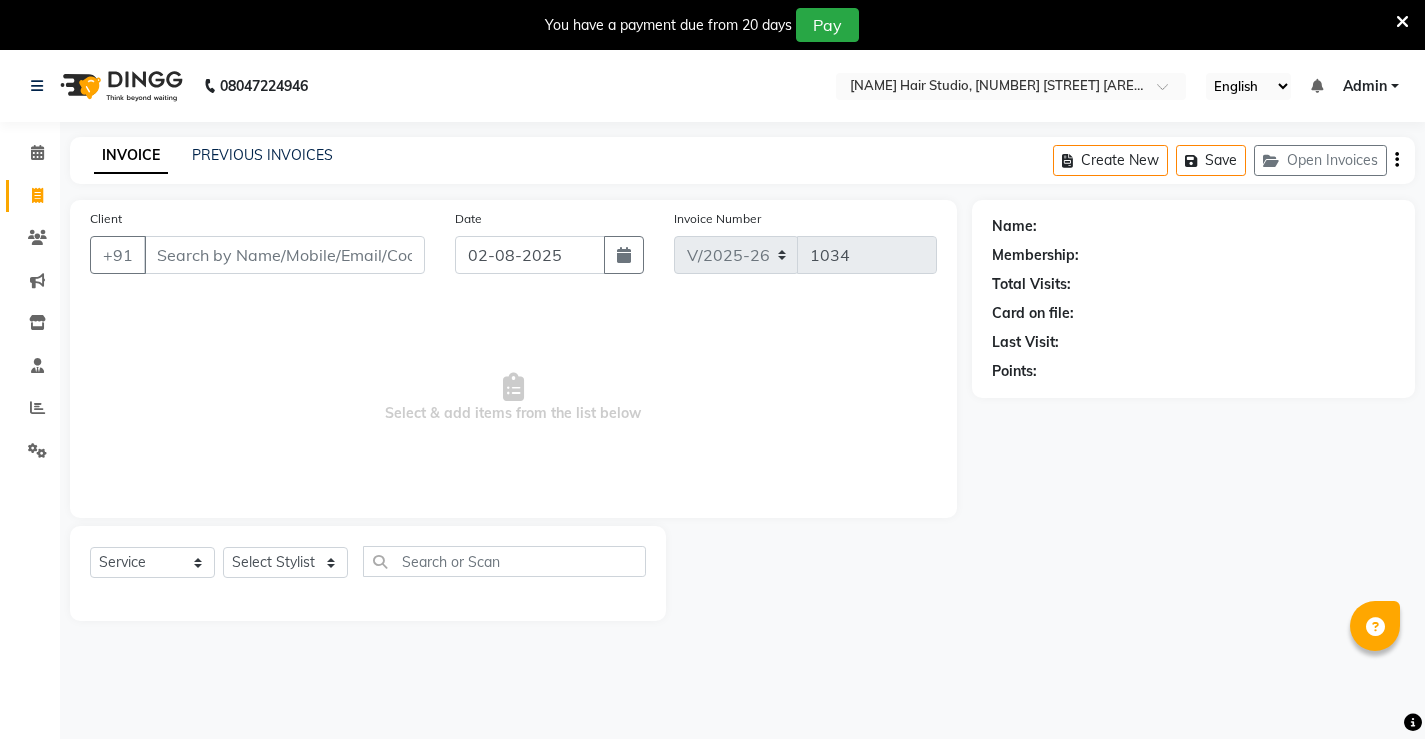 scroll, scrollTop: 0, scrollLeft: 0, axis: both 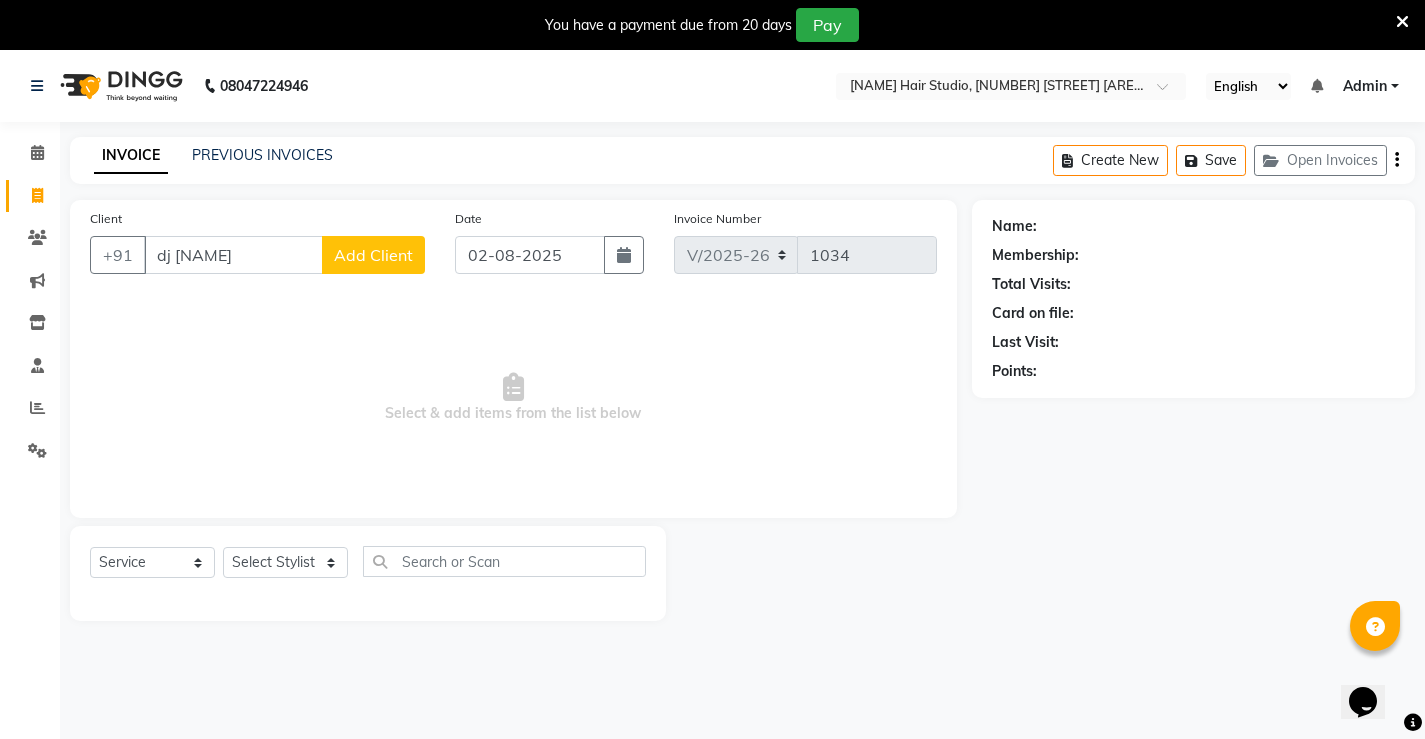 click on "dj [NAME]" at bounding box center [233, 255] 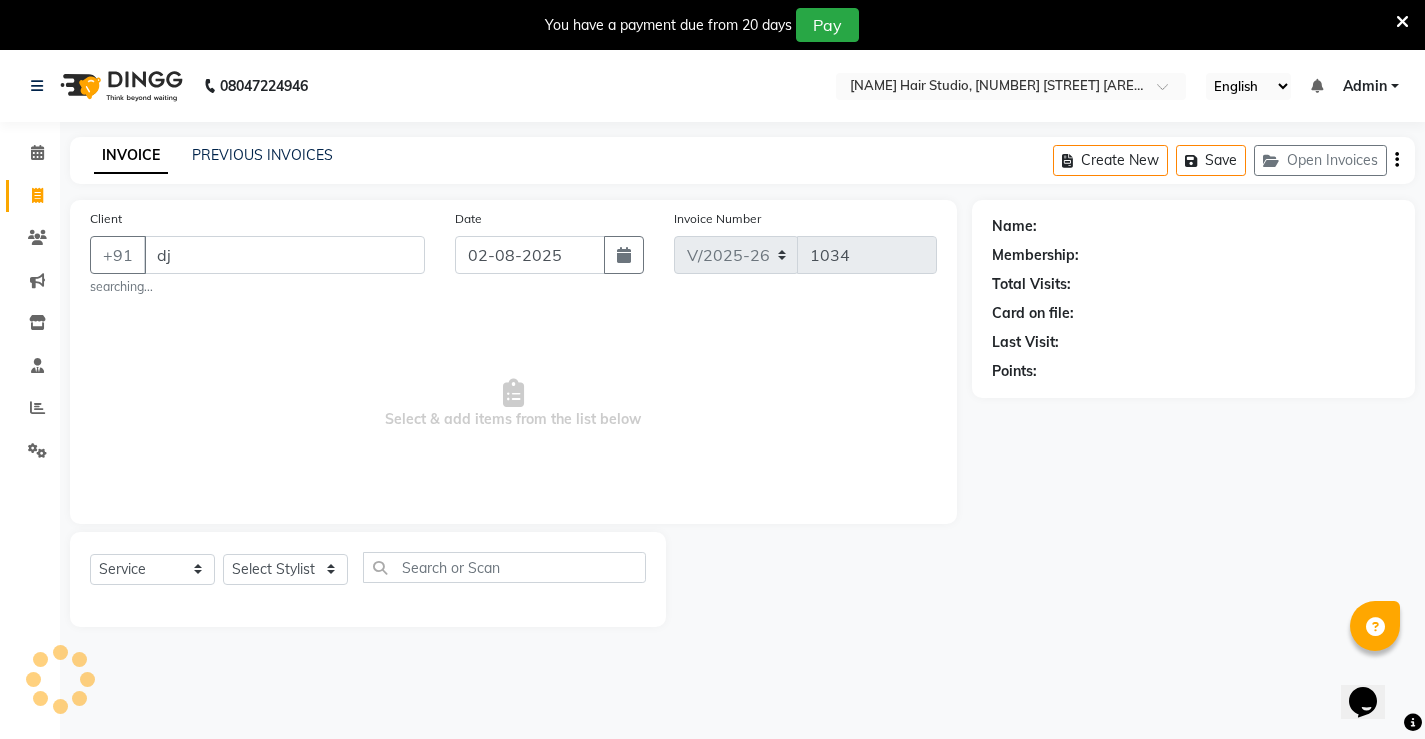 type on "d" 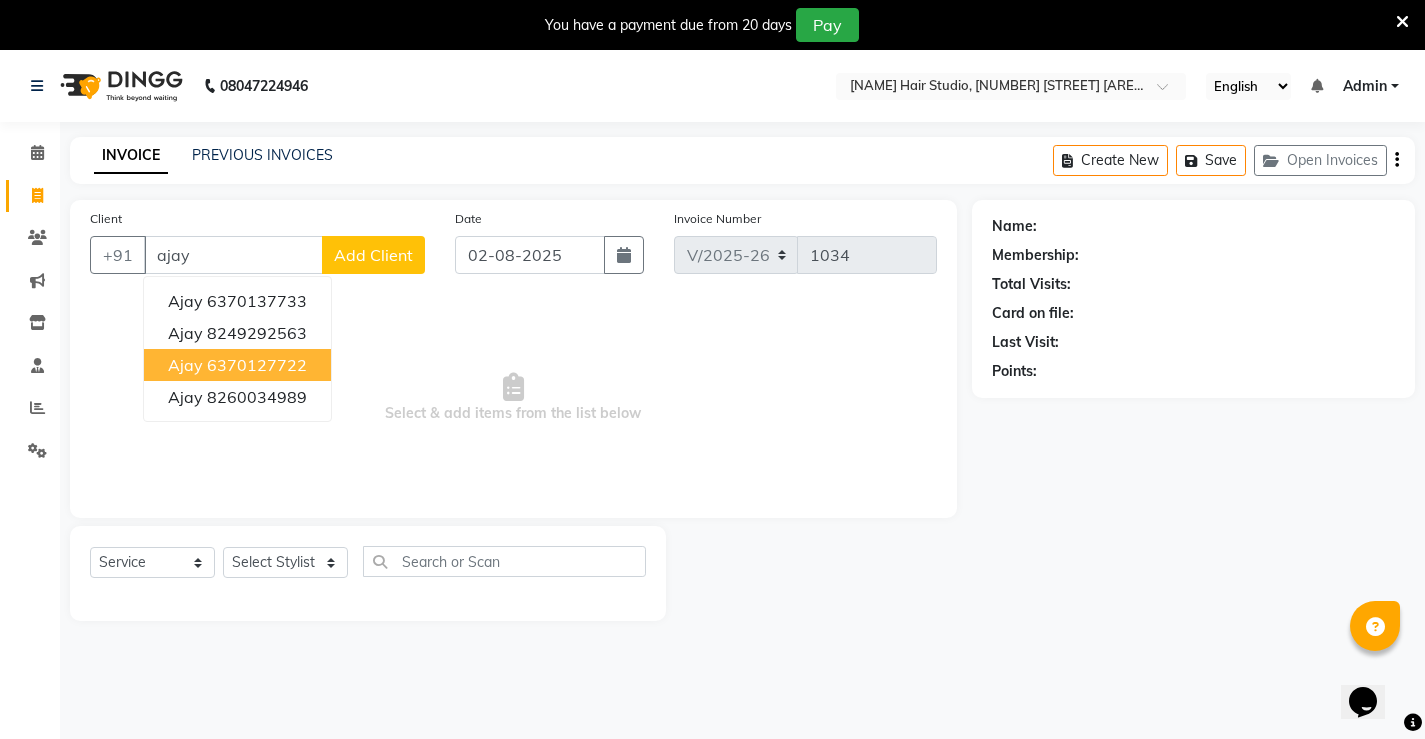 click on "6370127722" at bounding box center [257, 365] 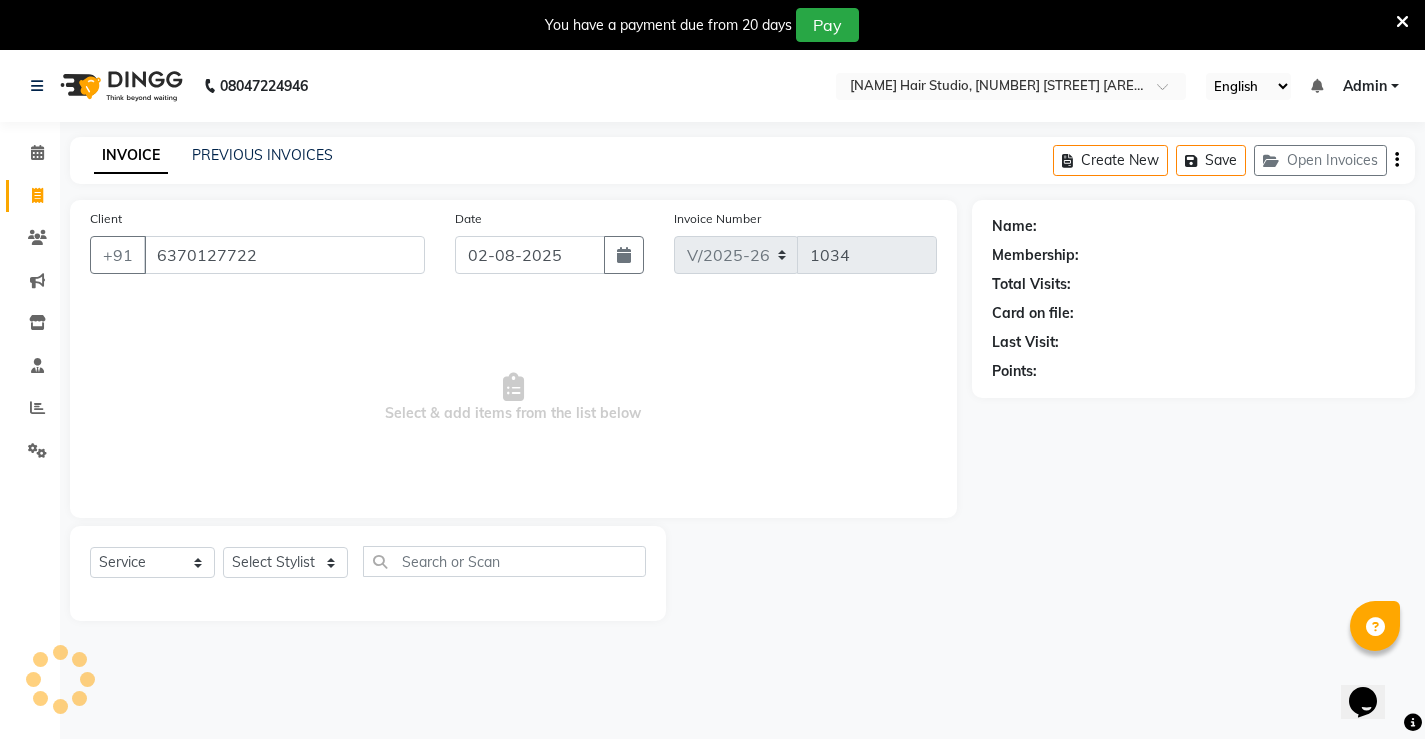 type on "6370127722" 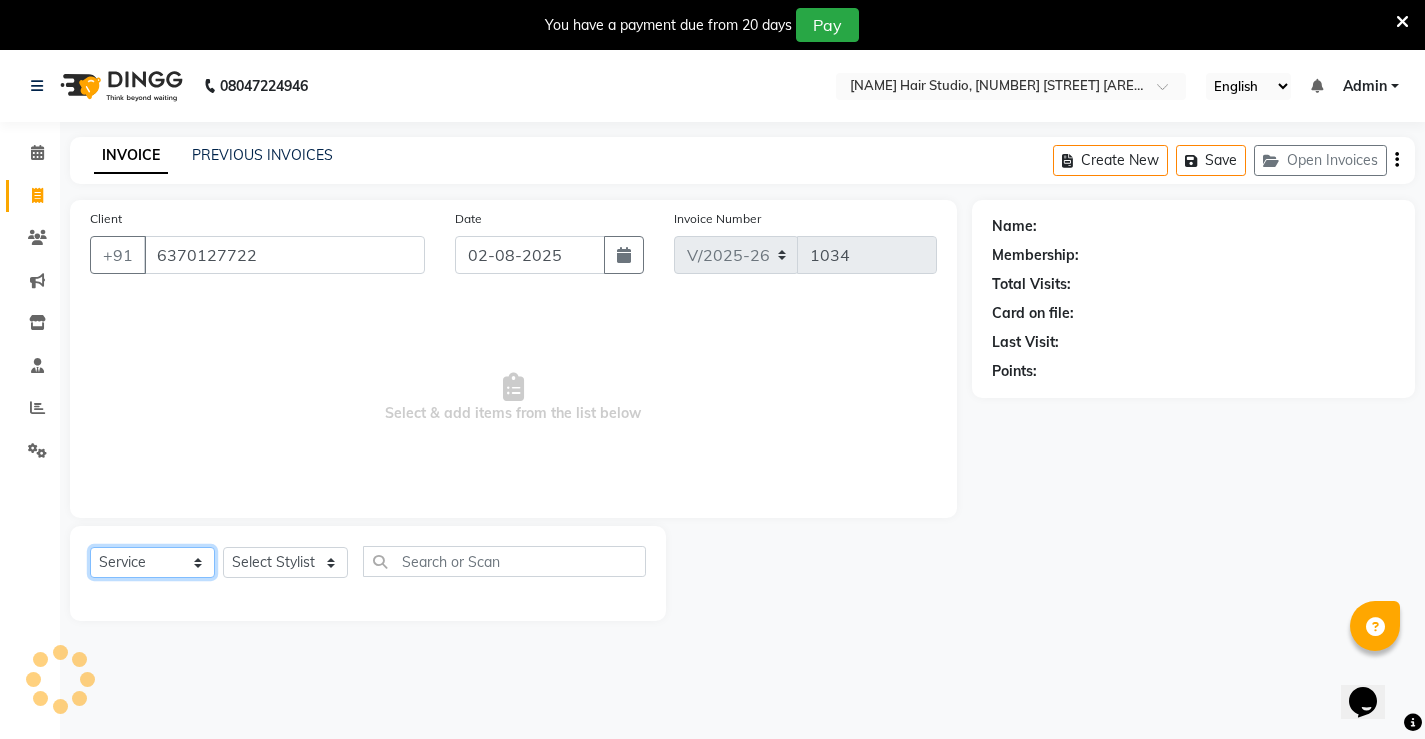 click on "Select  Service  Product  Membership  Package Voucher Prepaid Gift Card" 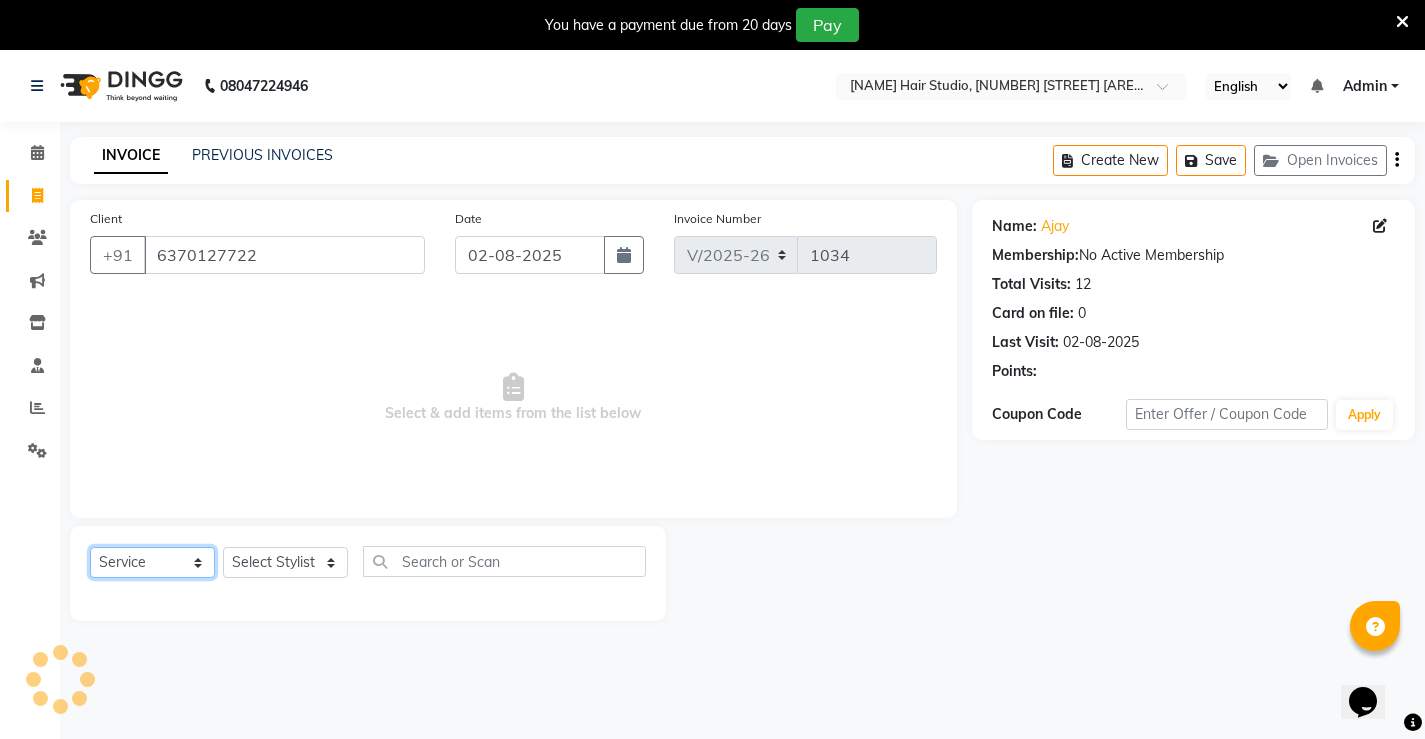 click on "Select  Service  Product  Membership  Package Voucher Prepaid Gift Card" 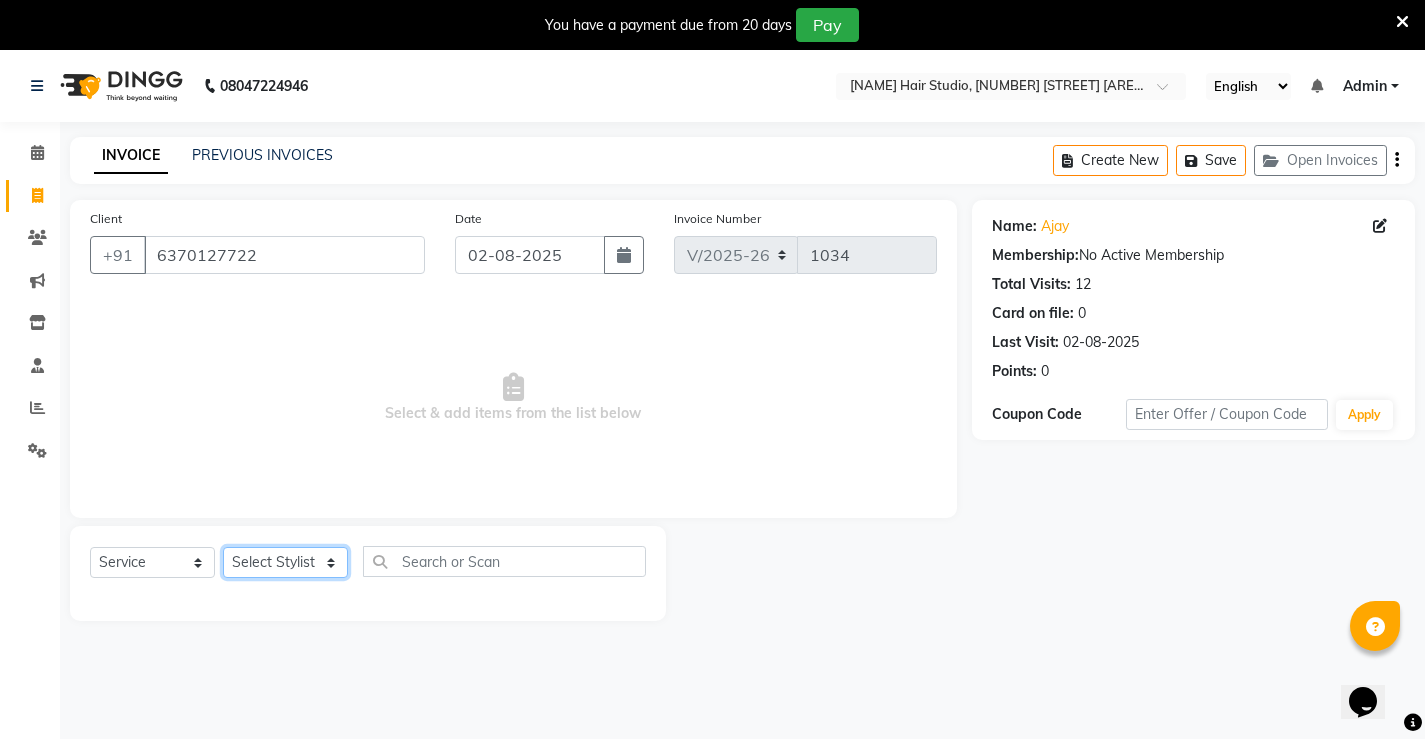 click on "Select Stylist [NAME] [NAME] [NAME] [NAME] [NAME] [NAME] [NAME] [NAME] [NAME]" 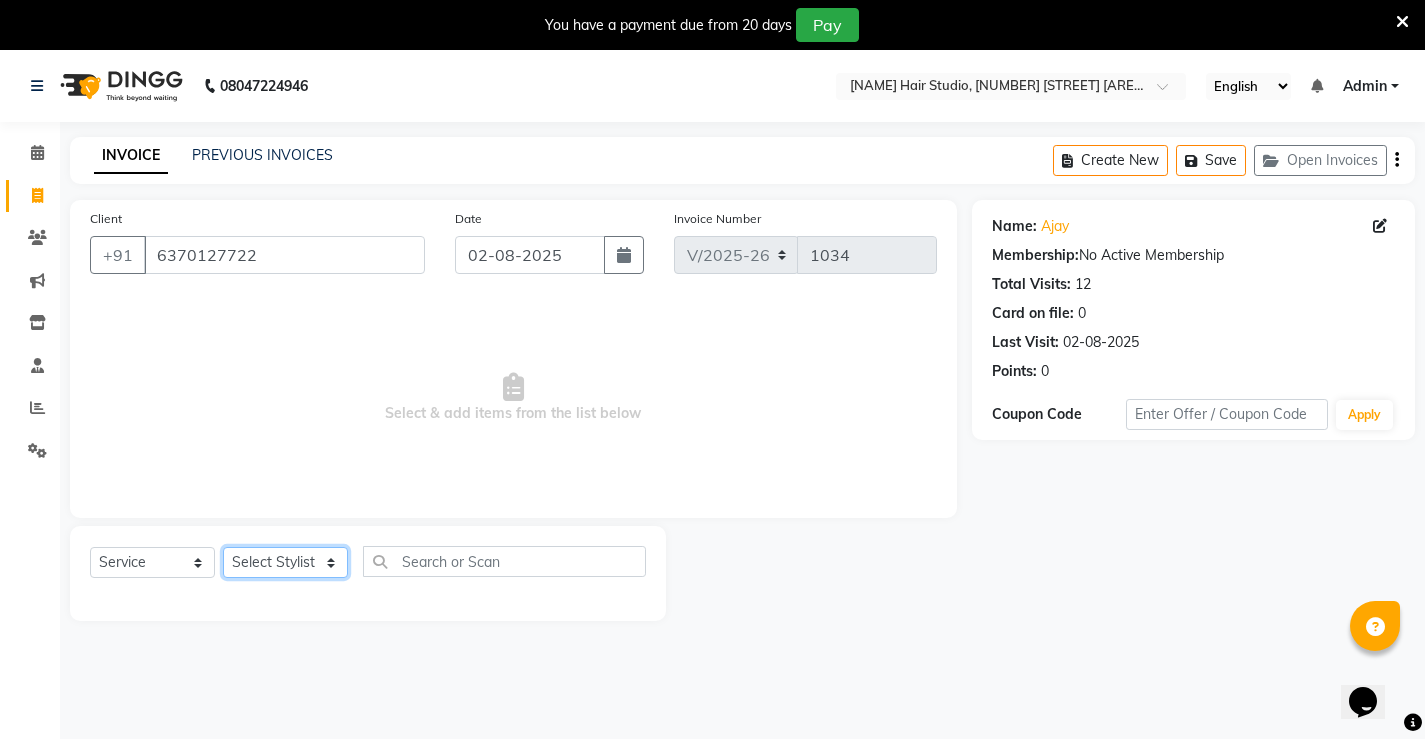 select on "68609" 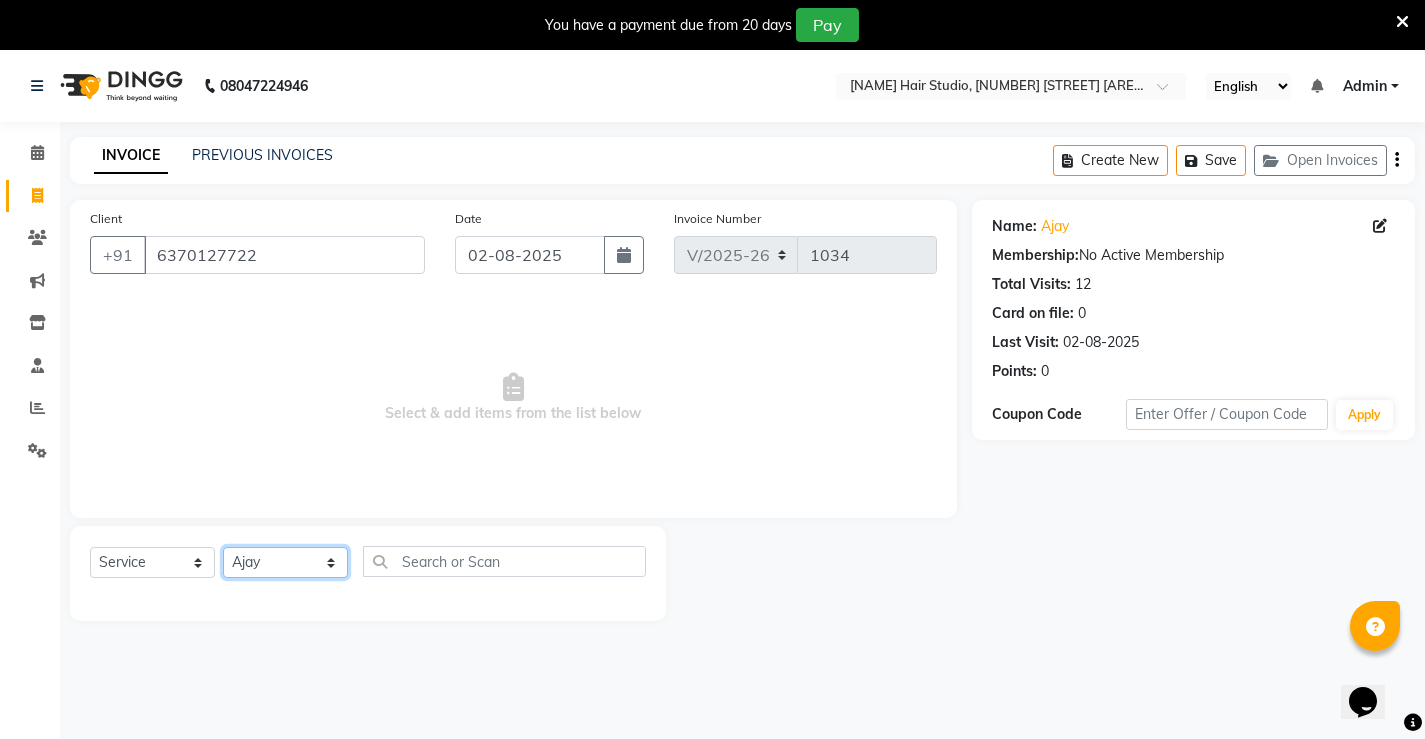 click on "Select Stylist [NAME] [NAME] [NAME] [NAME] [NAME] [NAME] [NAME] [NAME] [NAME]" 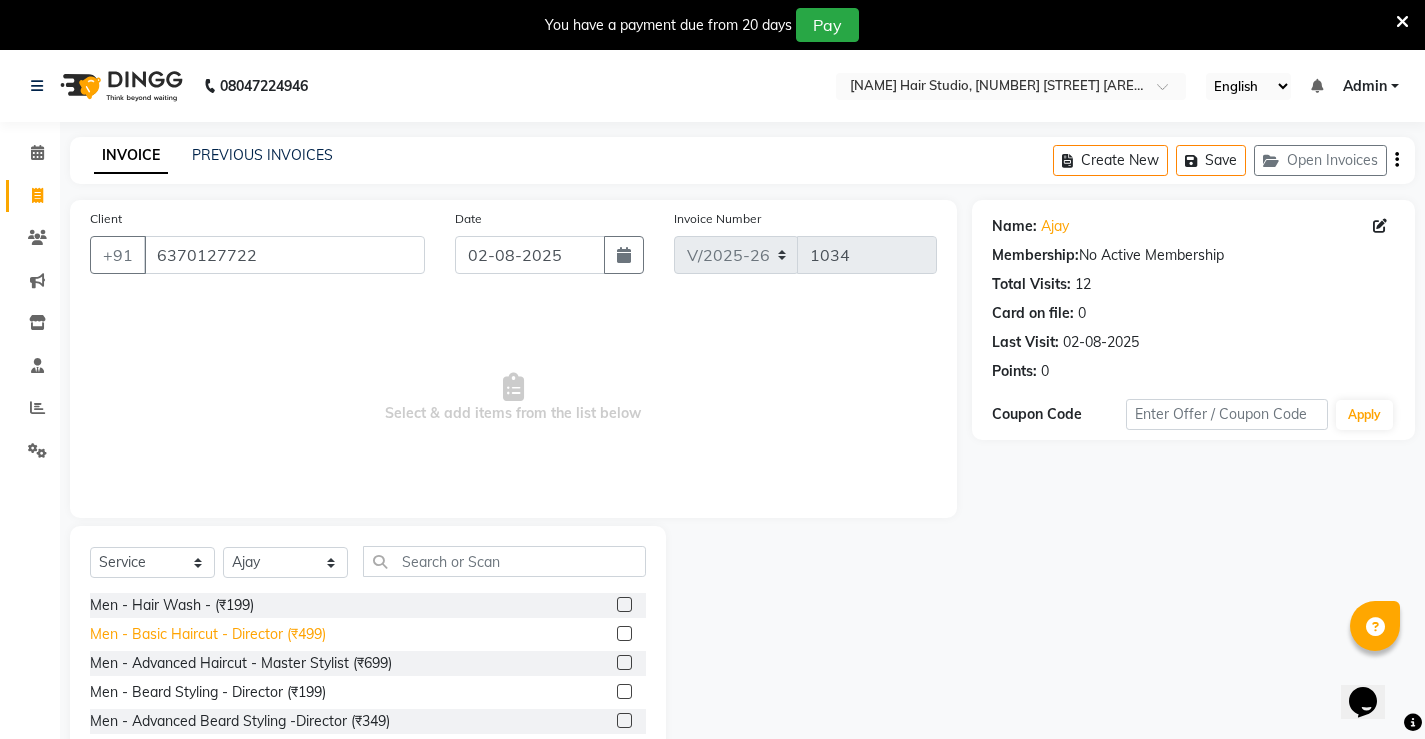 click on "Men - Basic Haircut - Director (₹499)" 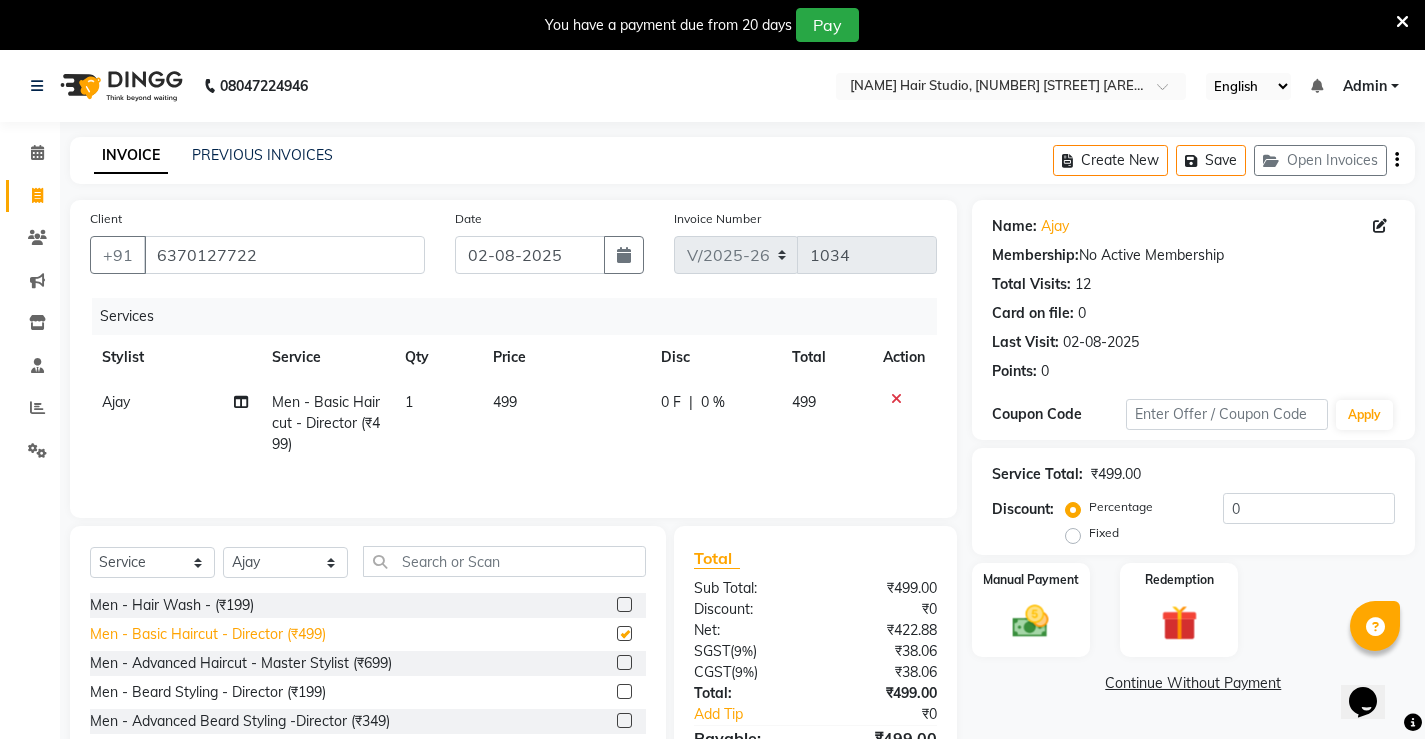 checkbox on "false" 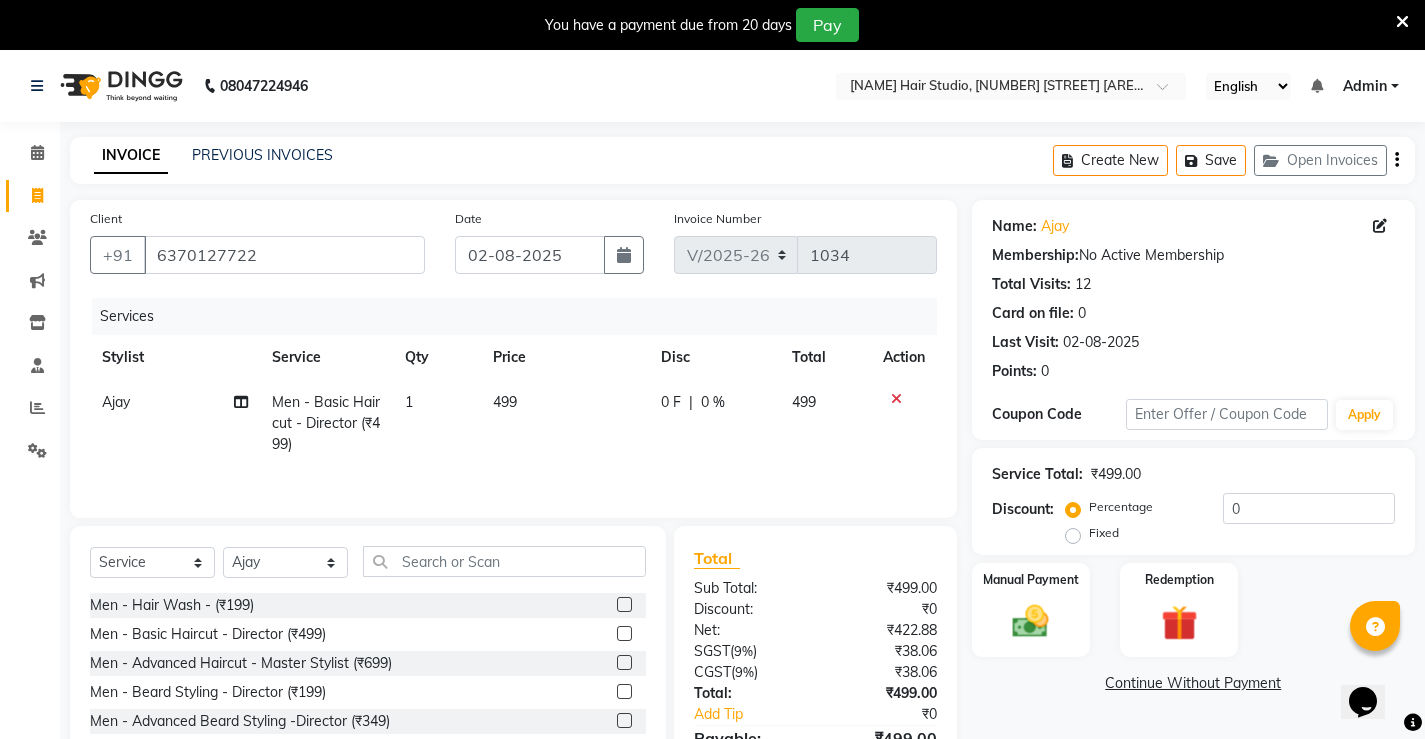 click on "0 %" 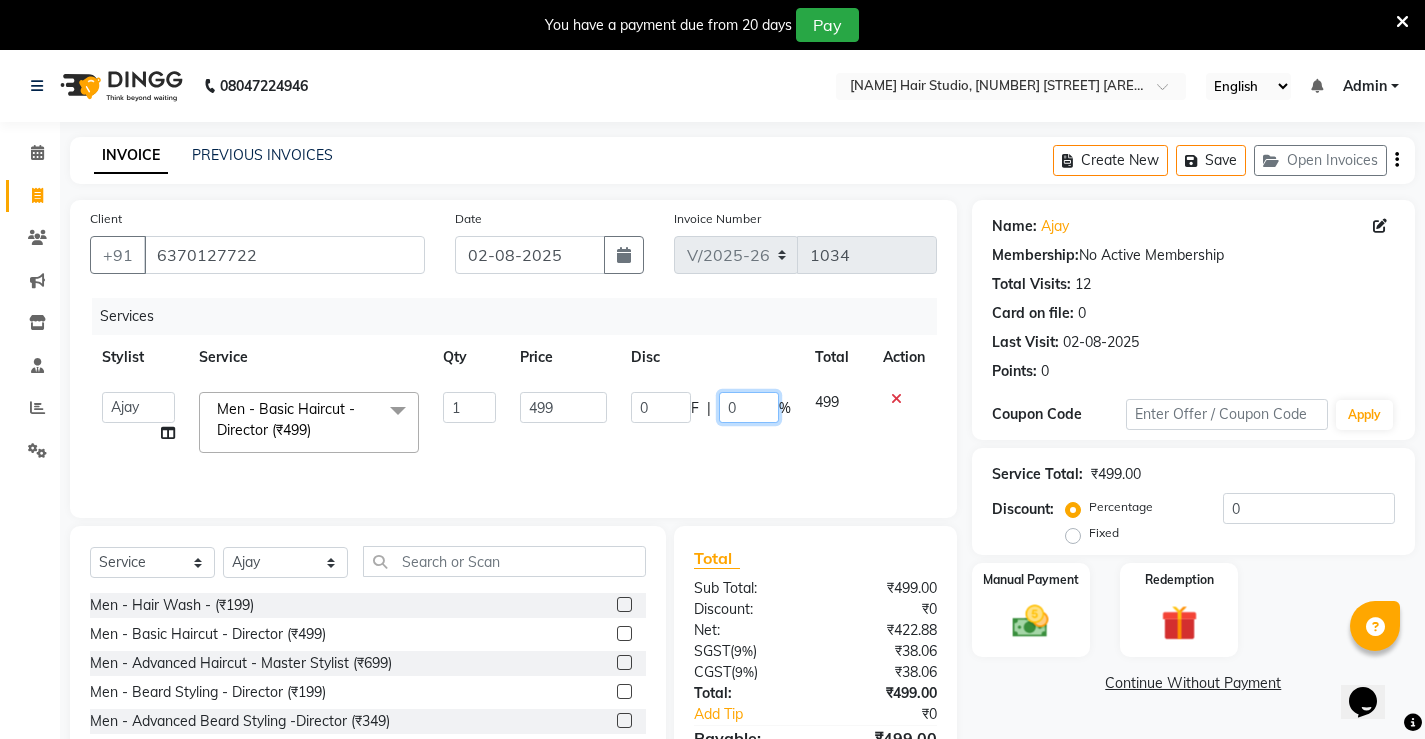 click on "0" 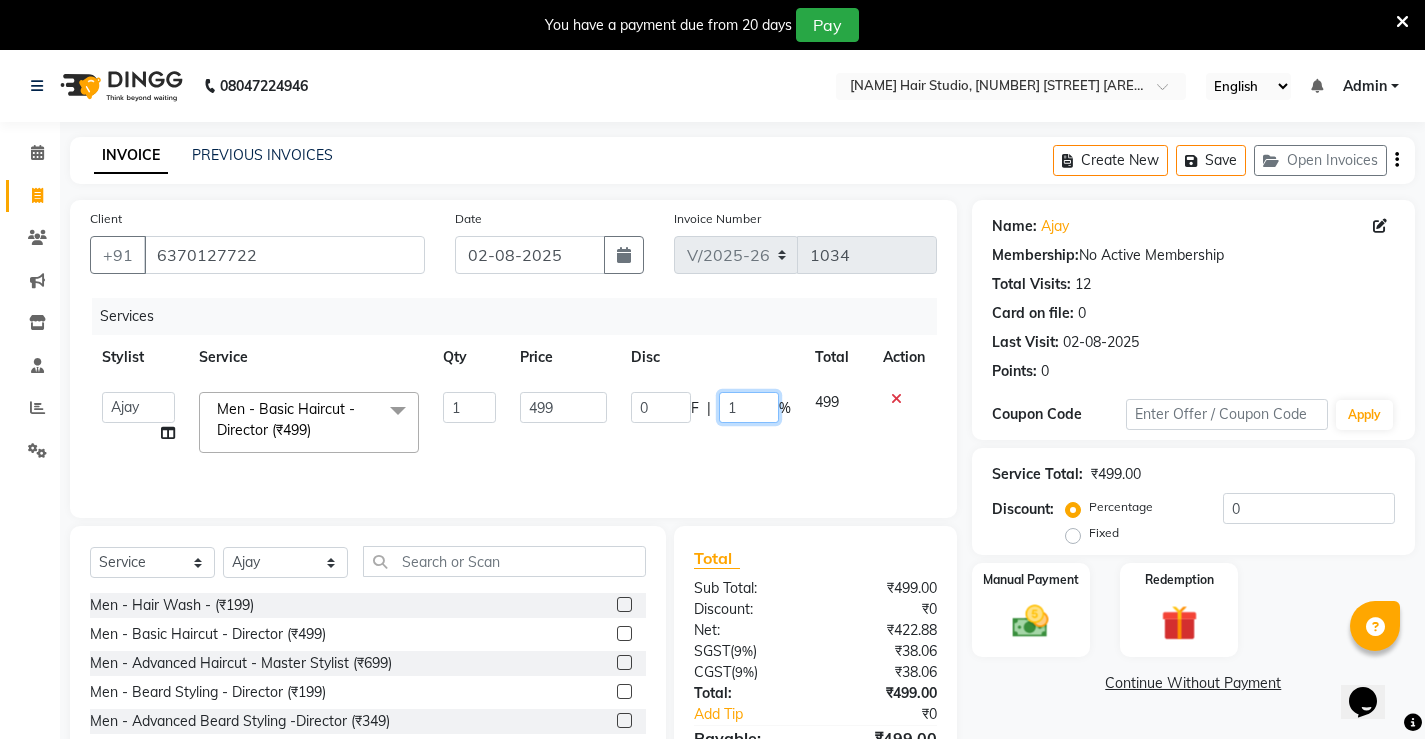 type on "10" 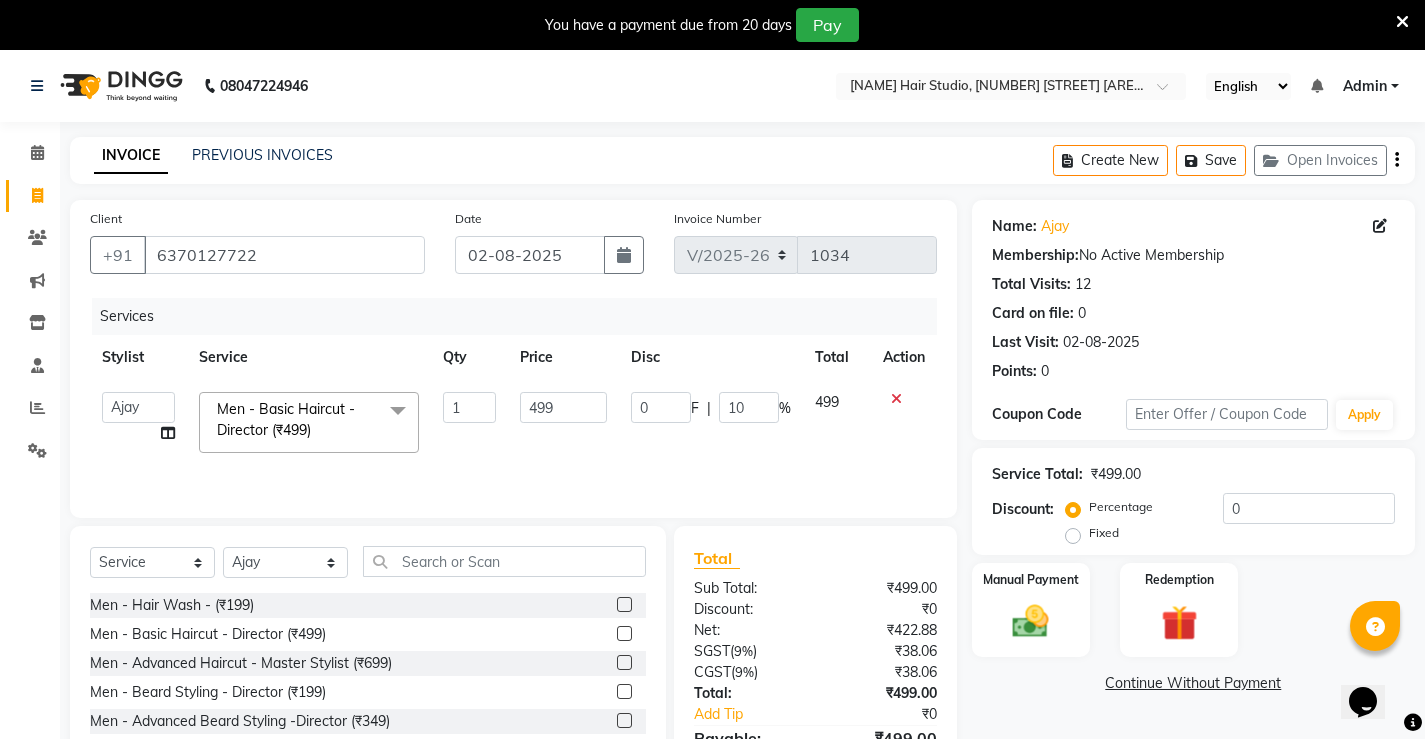 click on "[NAME] [NAME] [NAME] [NAME] [NAME] [NAME] [NAME] [NAME] [NAME] Men - Basic Haircut - Director (₹499) x Men - Hair Wash - (₹199) Men - Basic Haircut - Director (₹499) Men - Advanced Haircut - Master Stylist (₹699) Men - Beard Styling - Director (₹199) Men - Advanced Beard Styling -Director (₹349) Face De-Tan (₹799) Lotus Puravita (₹1800) Lotus hydravital (₹1800) Hair Pumming (₹2200) Baby Hair Cut (₹200) Kanpeki Pro Hydra (₹3499) Scrubbing (₹350) organic facial (₹4000) Anti Dandruff Treatment (₹2500) Eyebrow,Hair Trim, Clean up (₹799) Eyebrow, Face D-Tan,Clean up (₹999) Hair Spa, Face D-Tan, Clean up (₹1499) Head Masssage, Hair Trim ,Face D-Tan, Clean Up (₹1999) Facial, Face D-Tan, Hair Basic Colour, Foot Massage (₹2999) Hair Spa With Treatment, Face D-Tan , Facial, Pedicure (₹3222) Hair Cut & Wash Beard Trim, Foot Massasge (₹549) Cleansing (₹200) 1 499 49.9 F | 15 %" 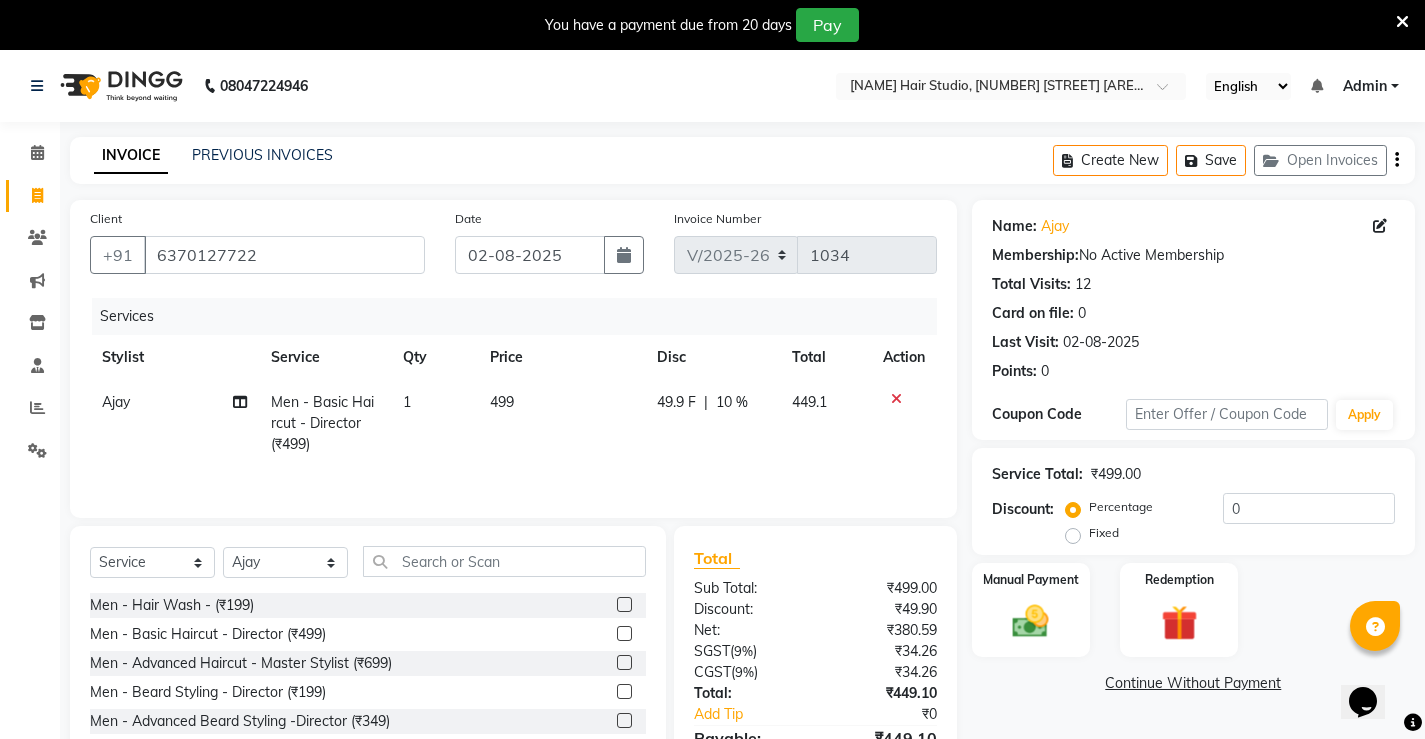 click on "10 %" 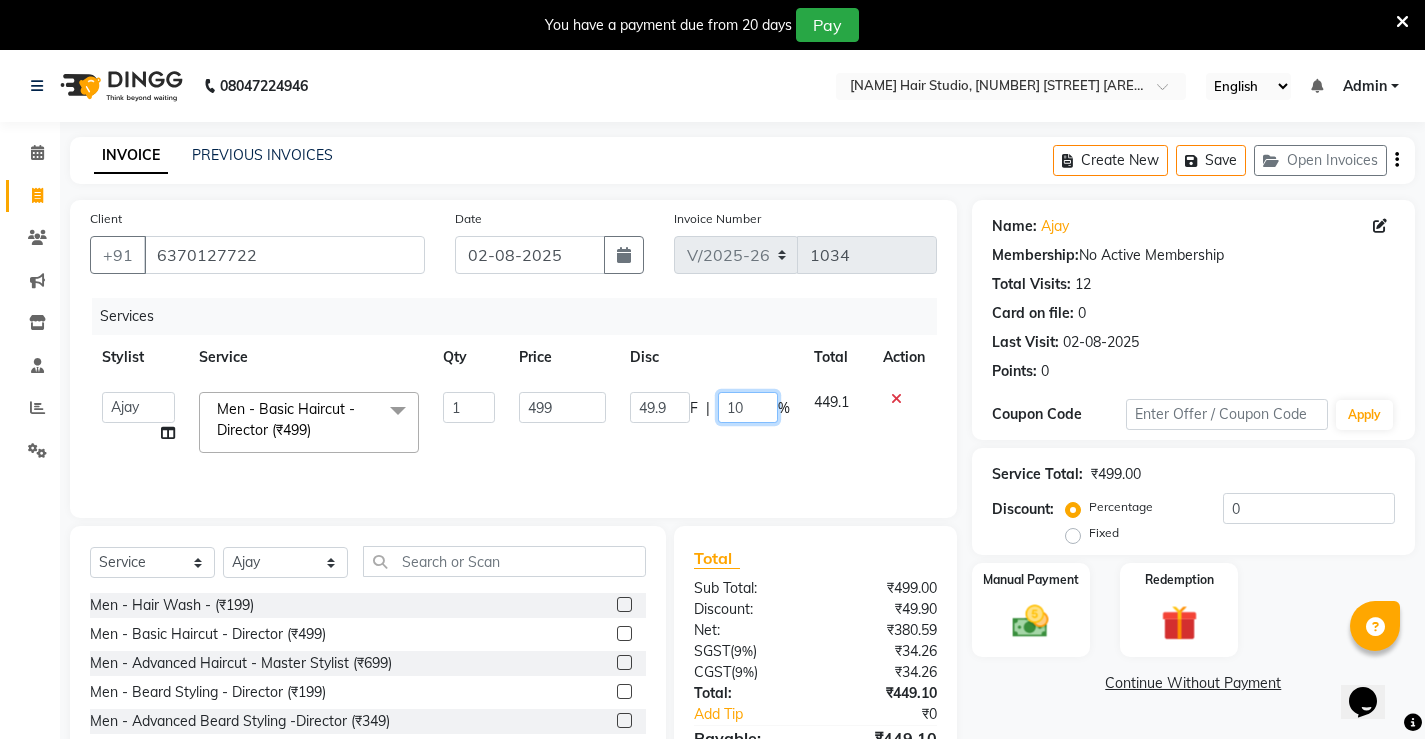 click on "10" 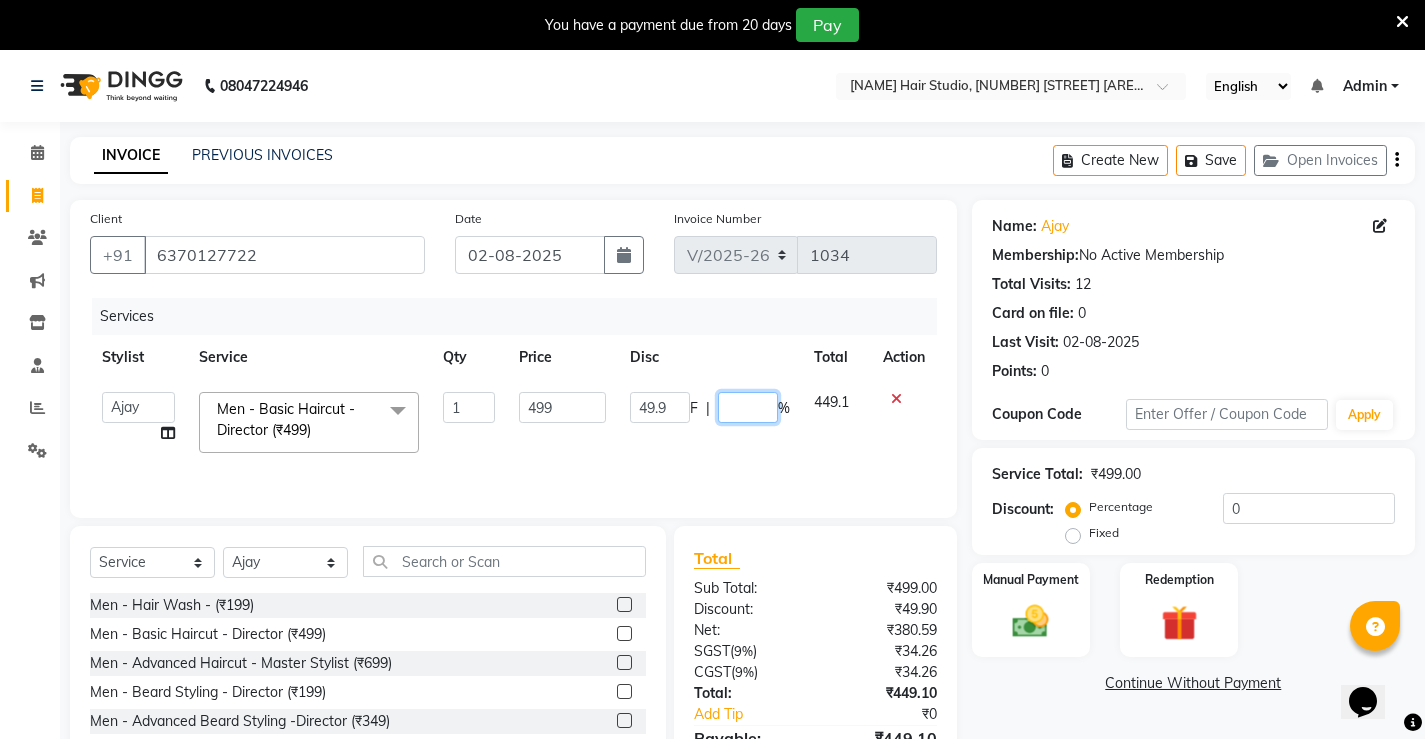 type on "5" 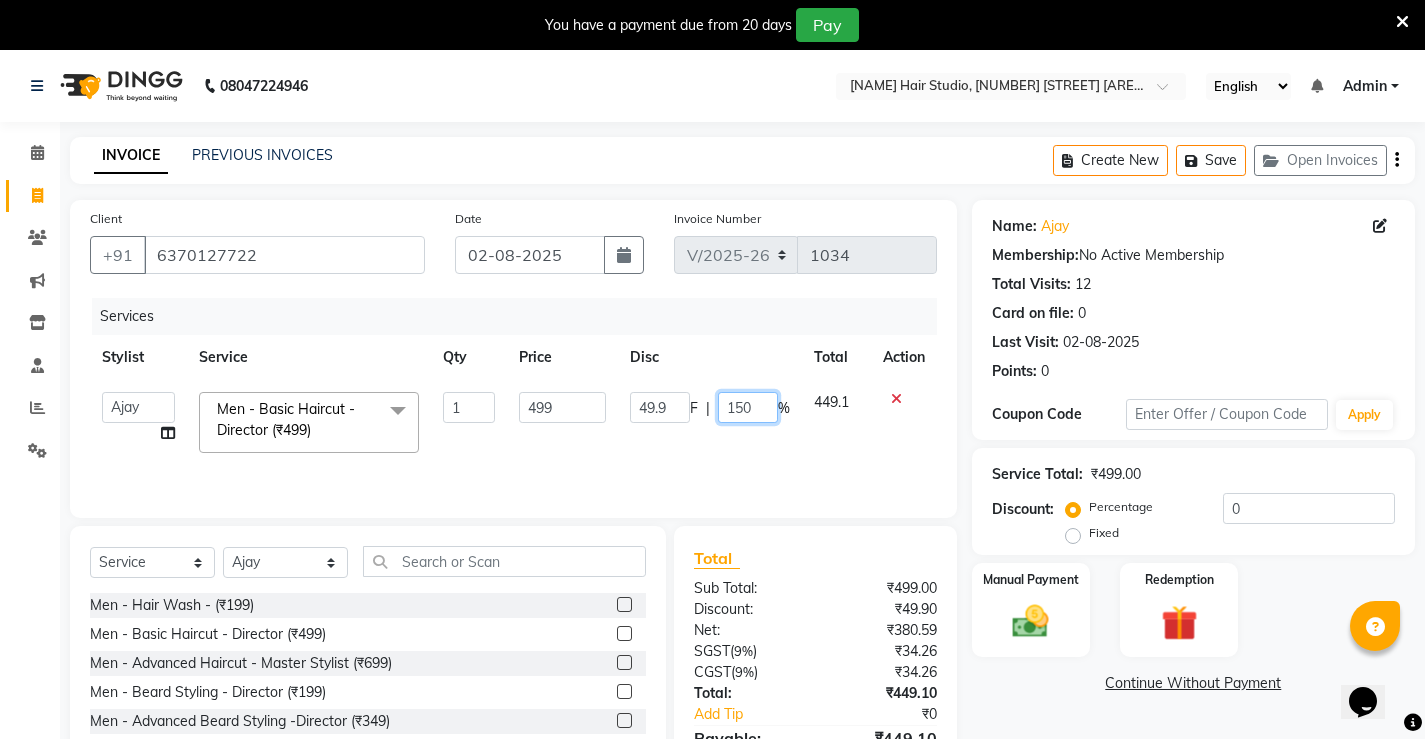 type on "15" 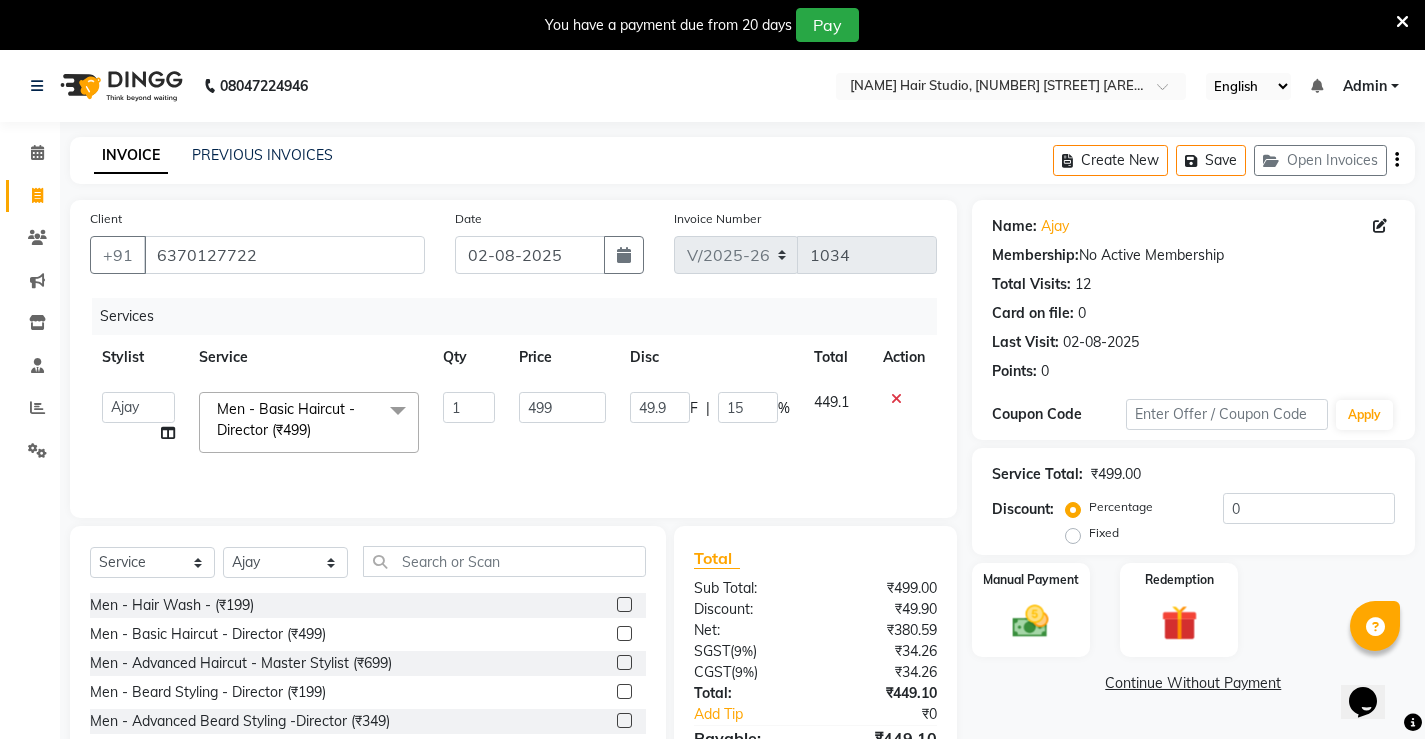click on "[NAME] [NAME] [NAME] [NAME] [NAME] [NAME] [NAME] [NAME] Men - Basic Haircut - Director (₹499) x Men - Hair Wash - (₹199) Men - Basic Haircut - Director (₹499) Men - Advanced Haircut - Master Stylist (₹699) Men - Beard Styling - Director (₹199) Men - Advanced Beard Styling -Director (₹349) Face De-Tan (₹799) Lotus Puravita (₹1800) Lotus hydravital (₹1800) Hair Pumming (₹2200) Baby Hair Cut (₹200) Kanpeki Pro Hydra (₹3499) Scrubbing (₹350) organic facial (₹4000) Anti Dandruff Treatment (₹2500) Eyebrow,Hair Trim, Clean up (₹799) Eyebrow, Face D-Tan,Clean up (₹999) Hair Spa, Face D-Tan, Clean up (₹1499) Head Masssage, Hair Trim ,Face D-Tan, Clean Up (₹1999) Facial, Face D-Tan, Hair Basic Colour, Foot Massage (₹2999) Hair Spa With Treatment, Face D-Tan , Facial, Pedicure (₹3222) Hair Cut & Wash Beard Trim, Foot Massasge (₹549) Cleansing (₹200) Men Hair Set (₹200) 1 499 F" 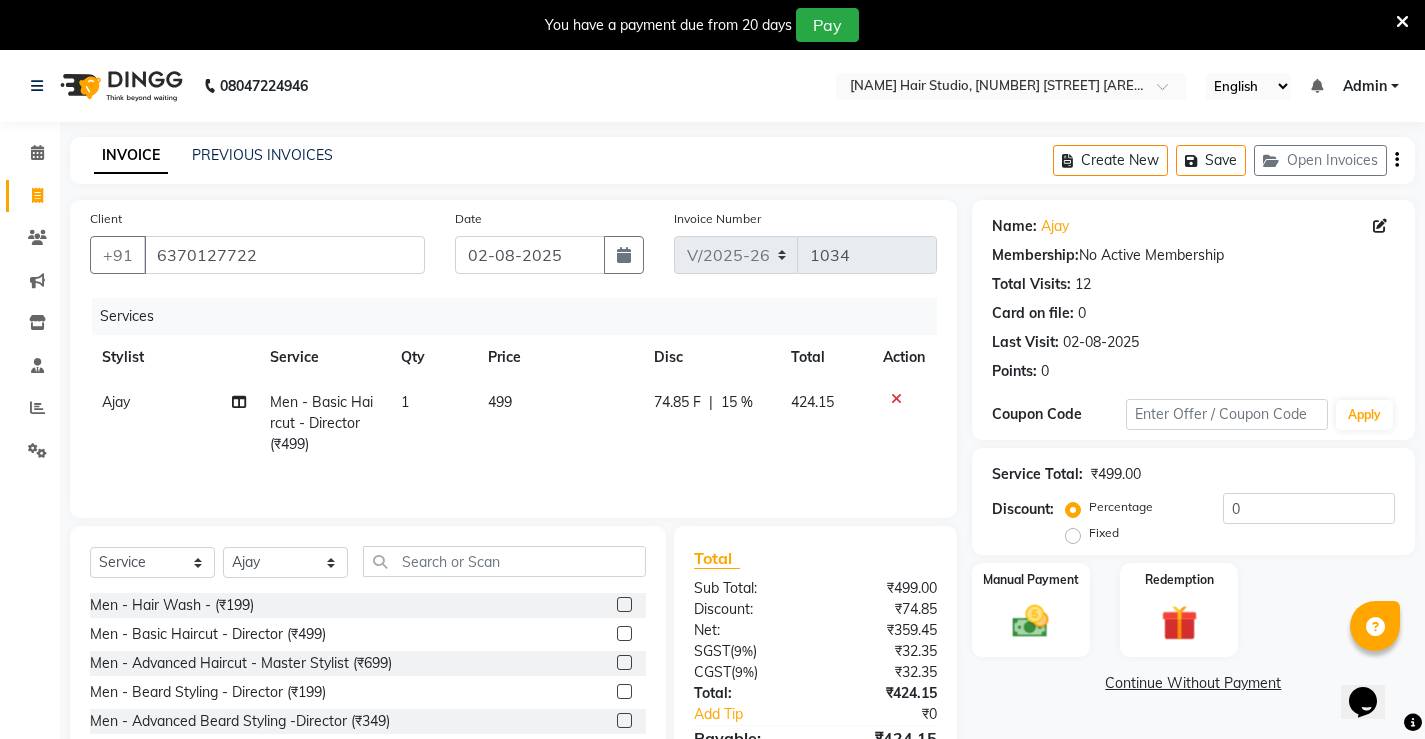 click on "15 %" 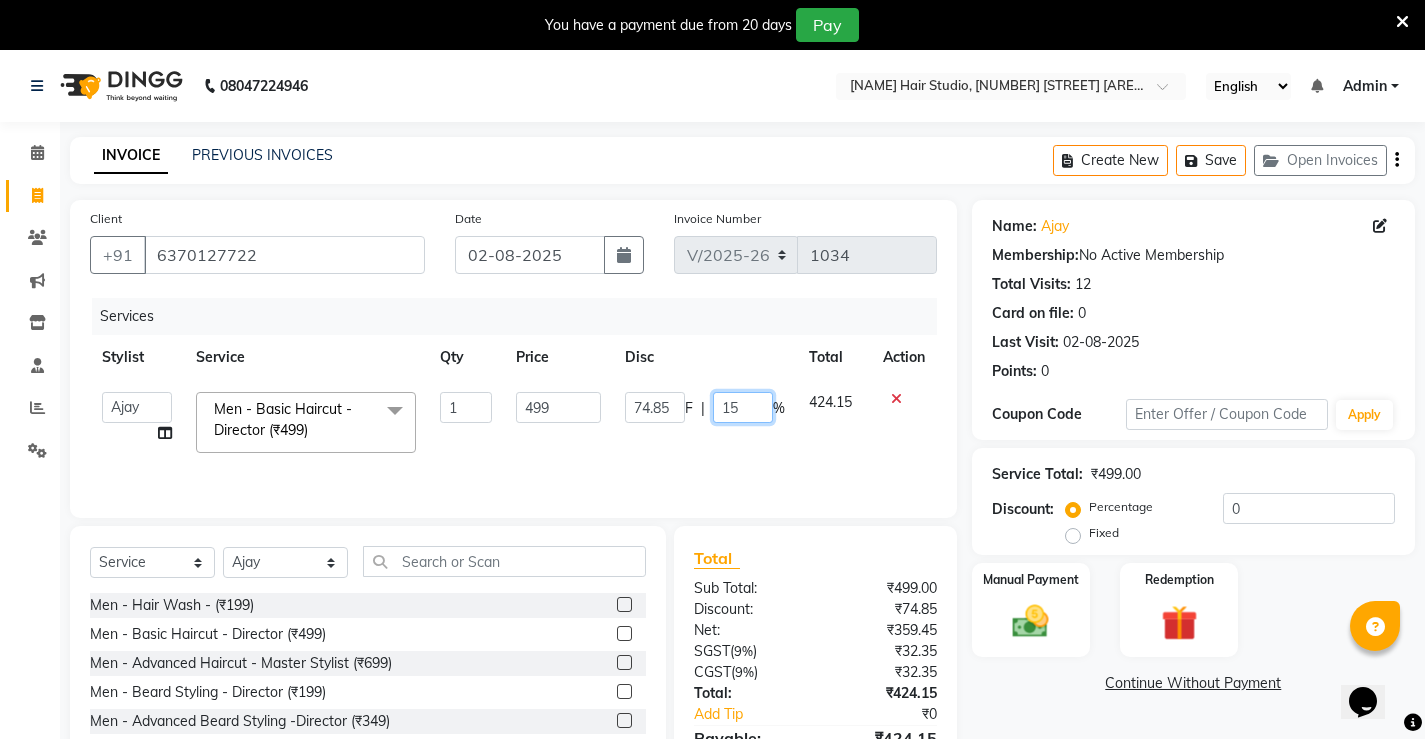 click on "15" 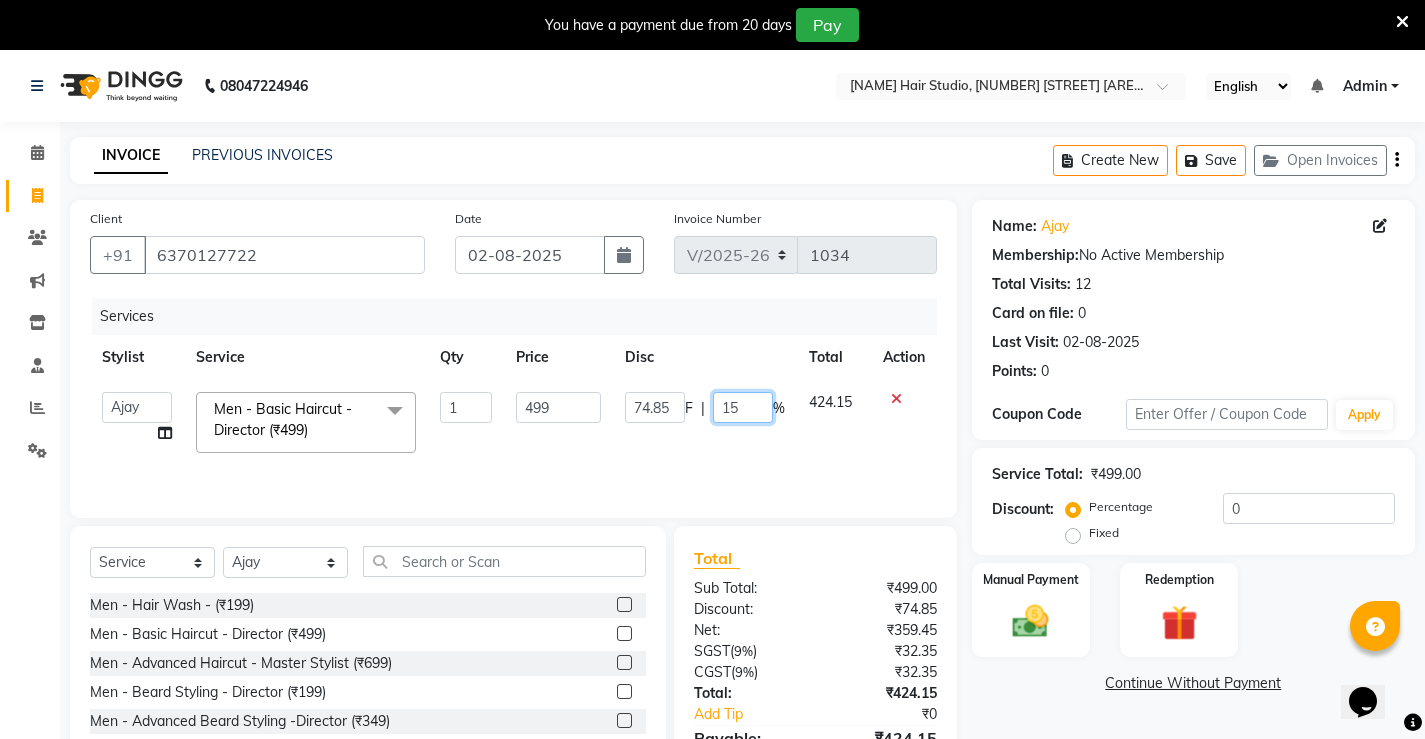type on "1" 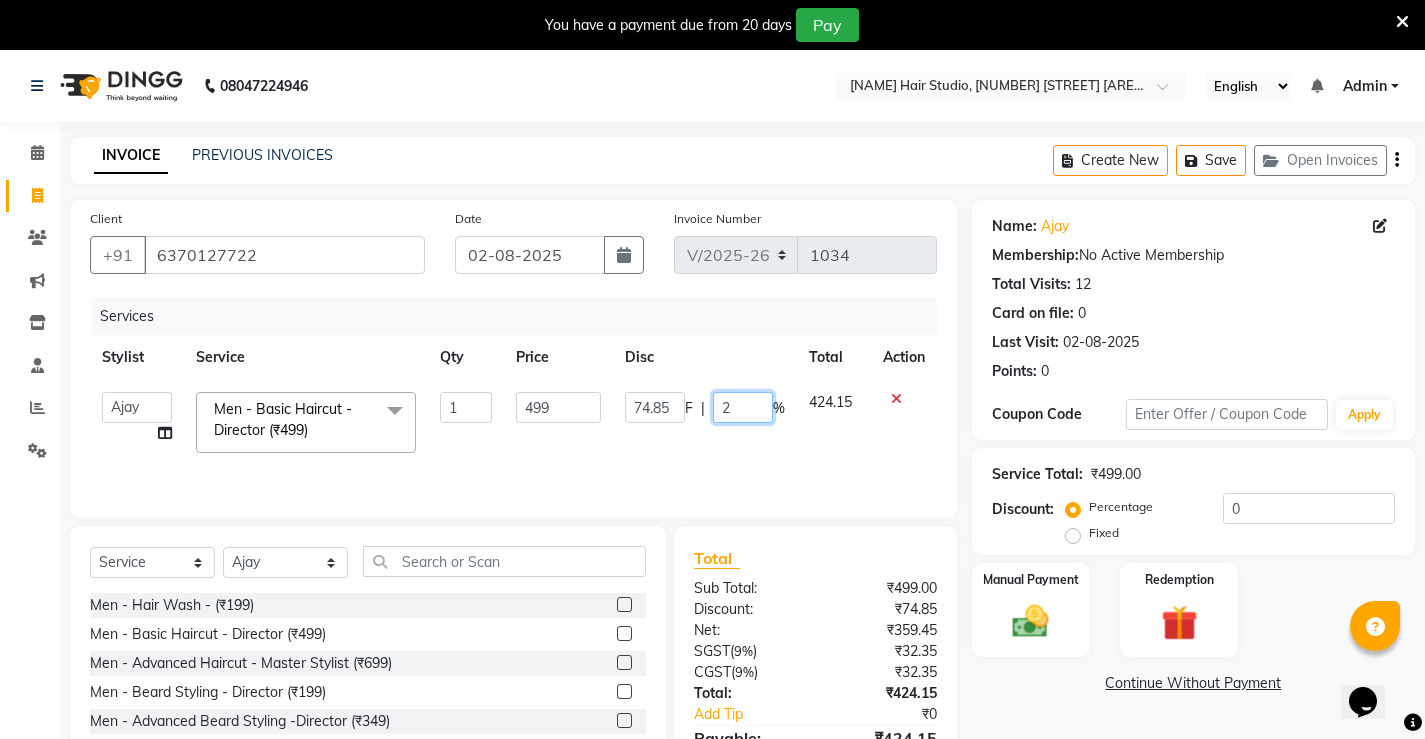 type on "25" 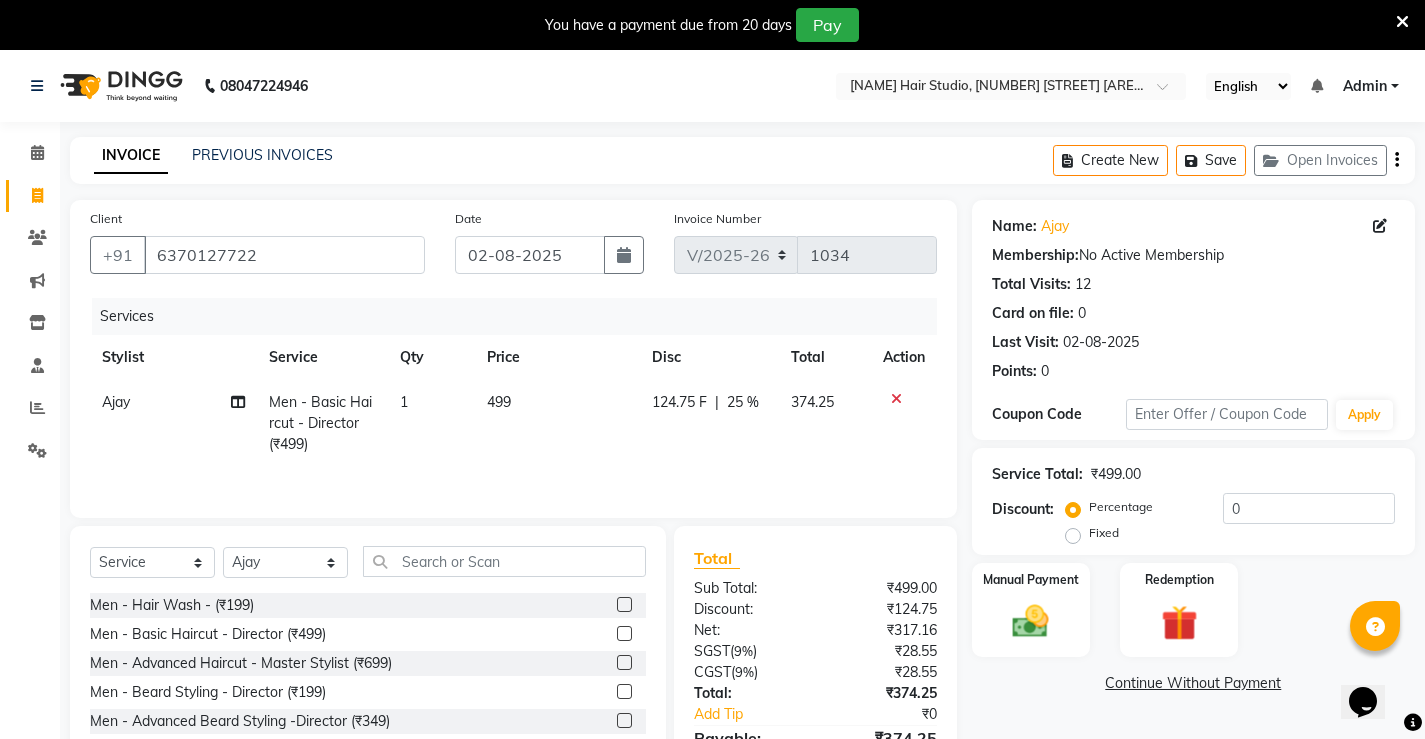 click on "[NAME] Men - Basic Haircut - Director (₹499) 1 499 124.75 F | 25 % 374.25" 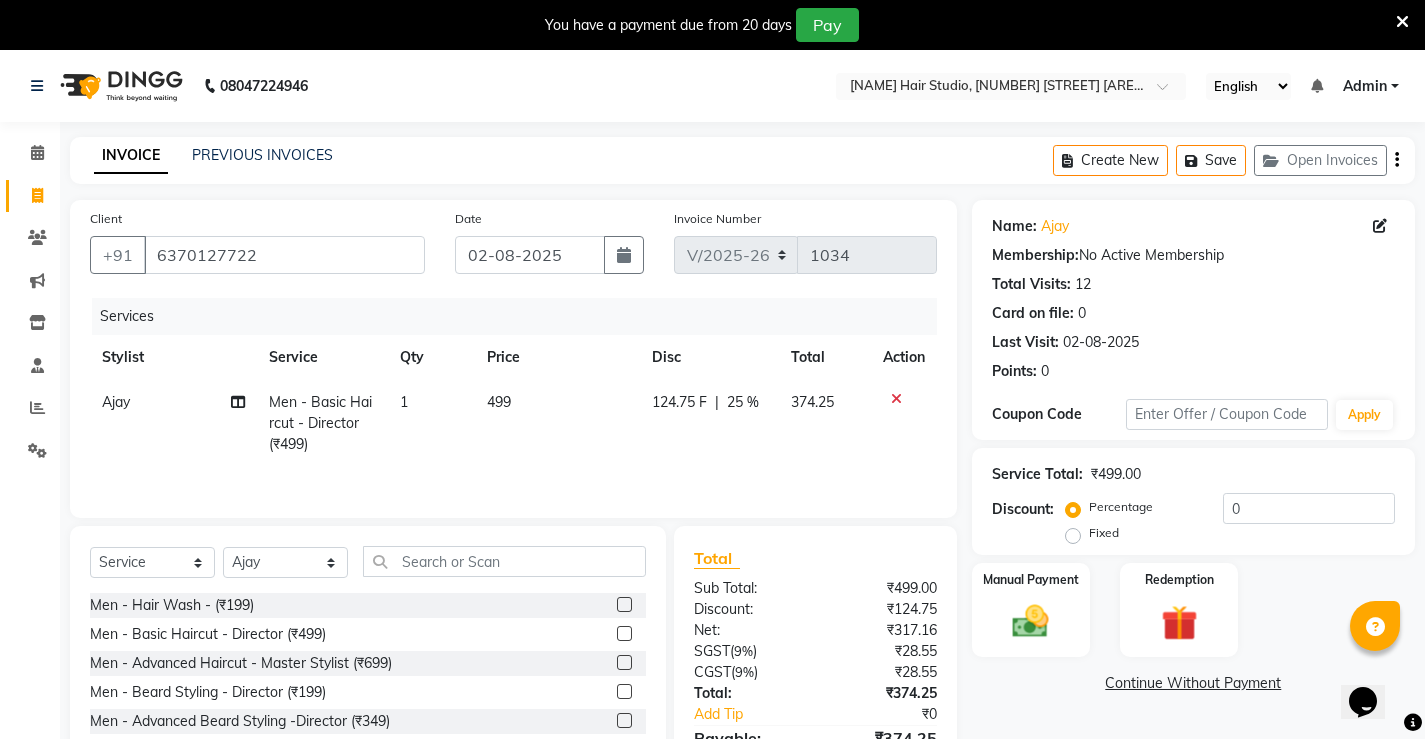 click on "25 %" 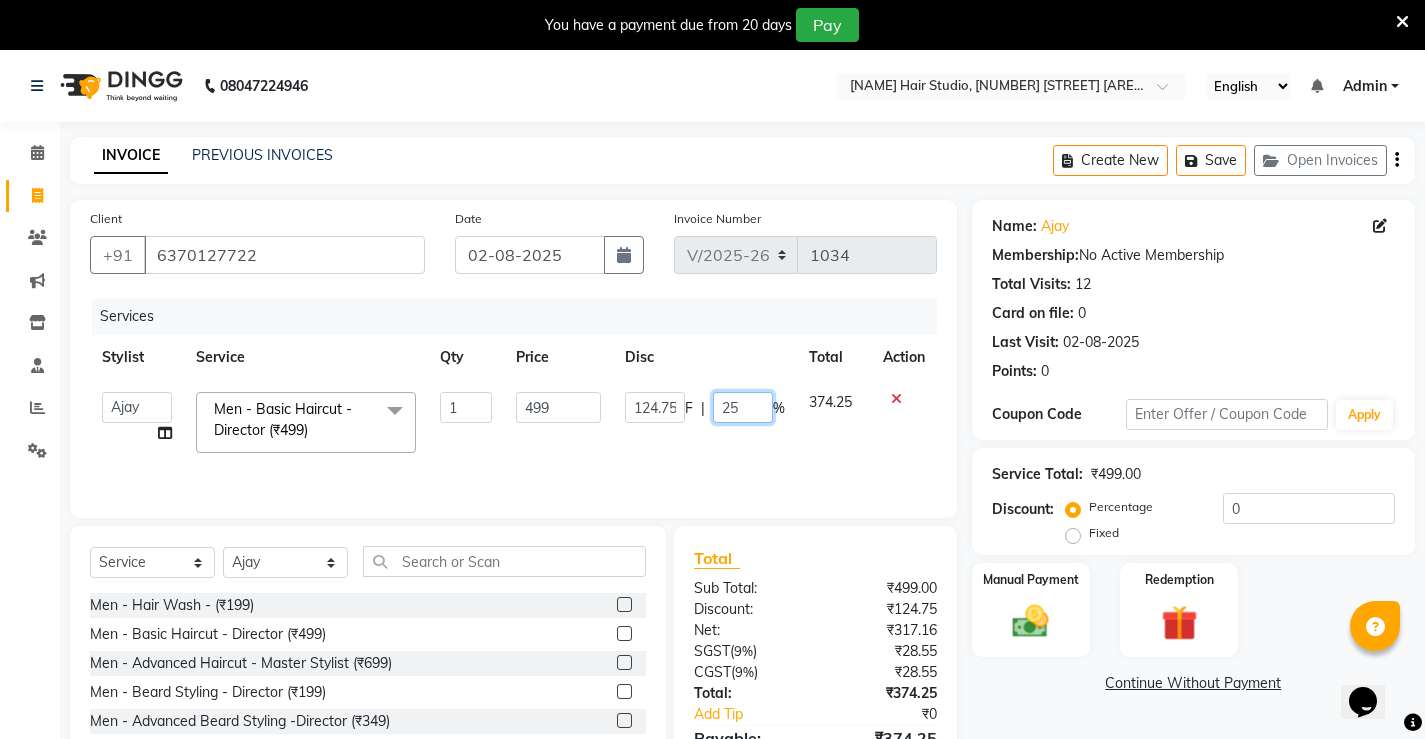 click on "25" 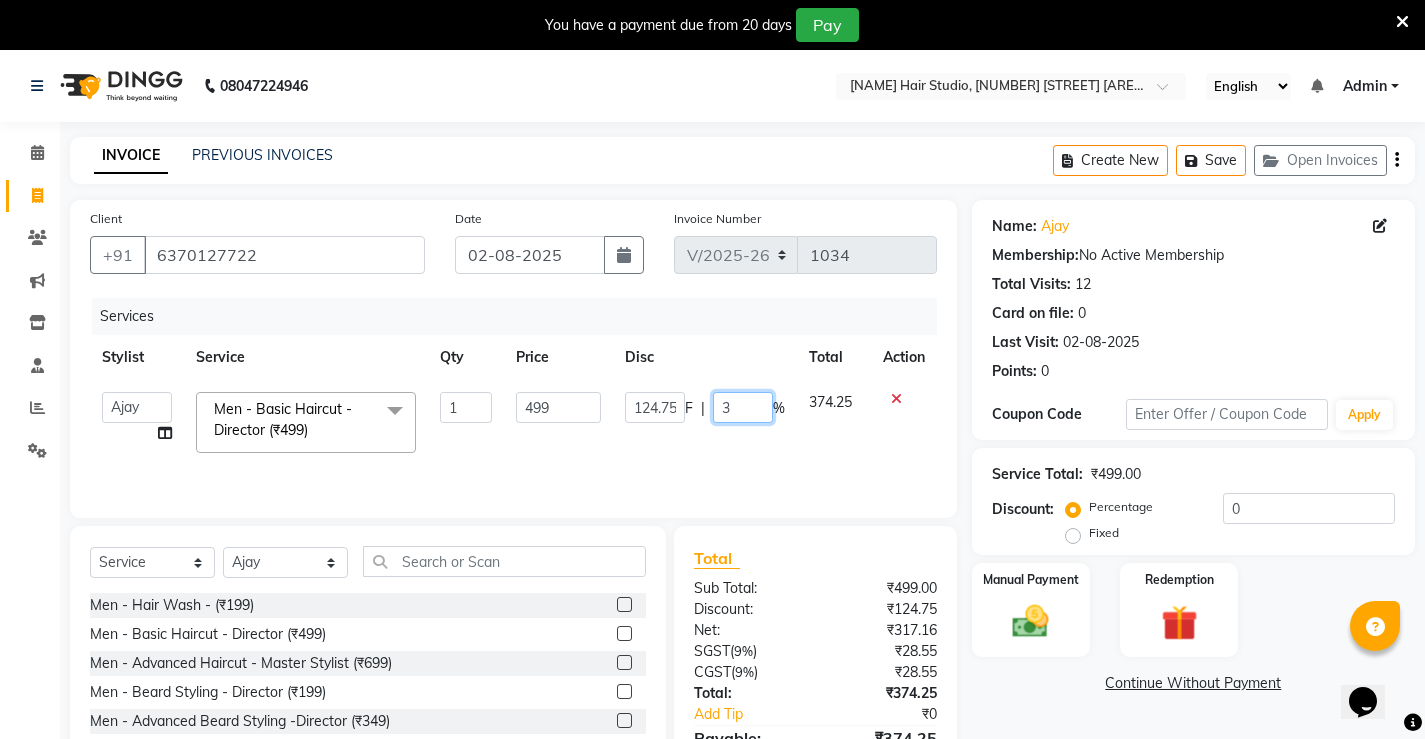 type on "30" 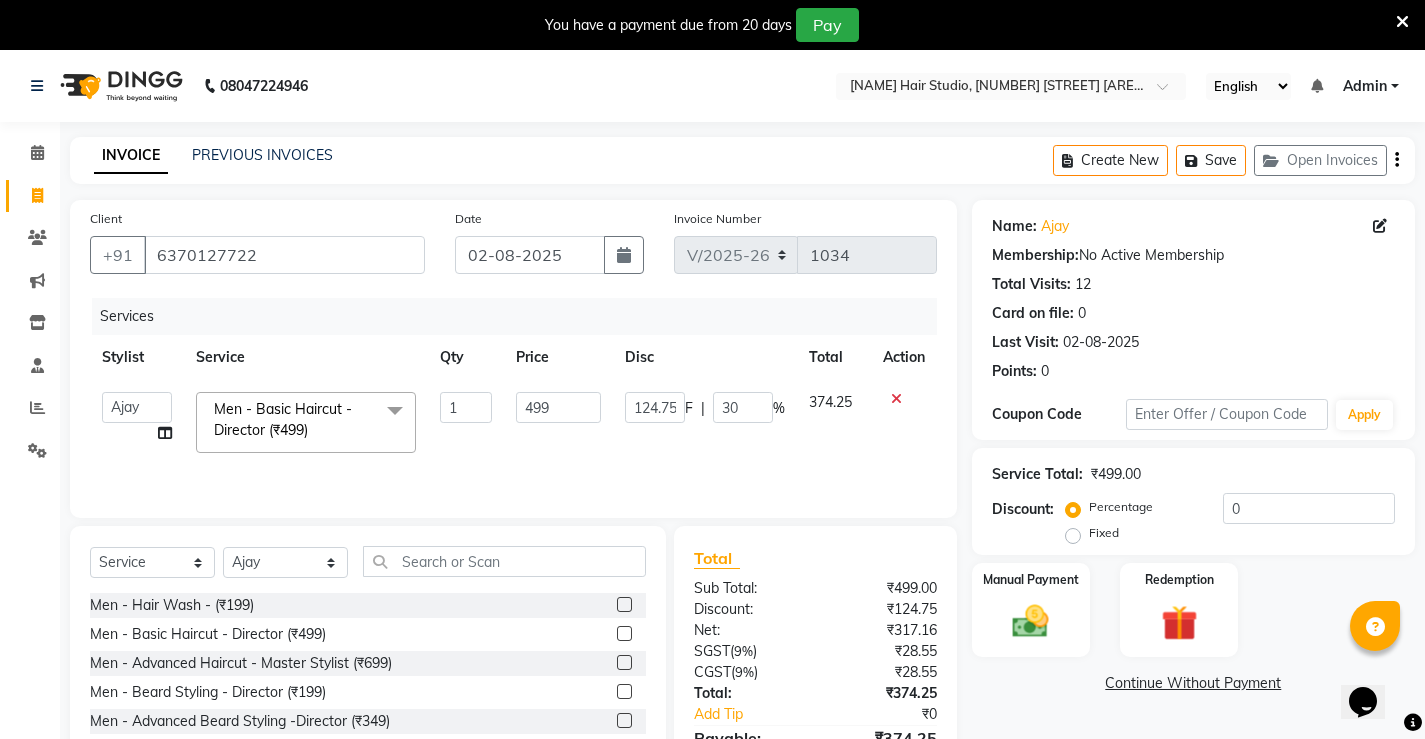 click on "124.75 F | 30 %" 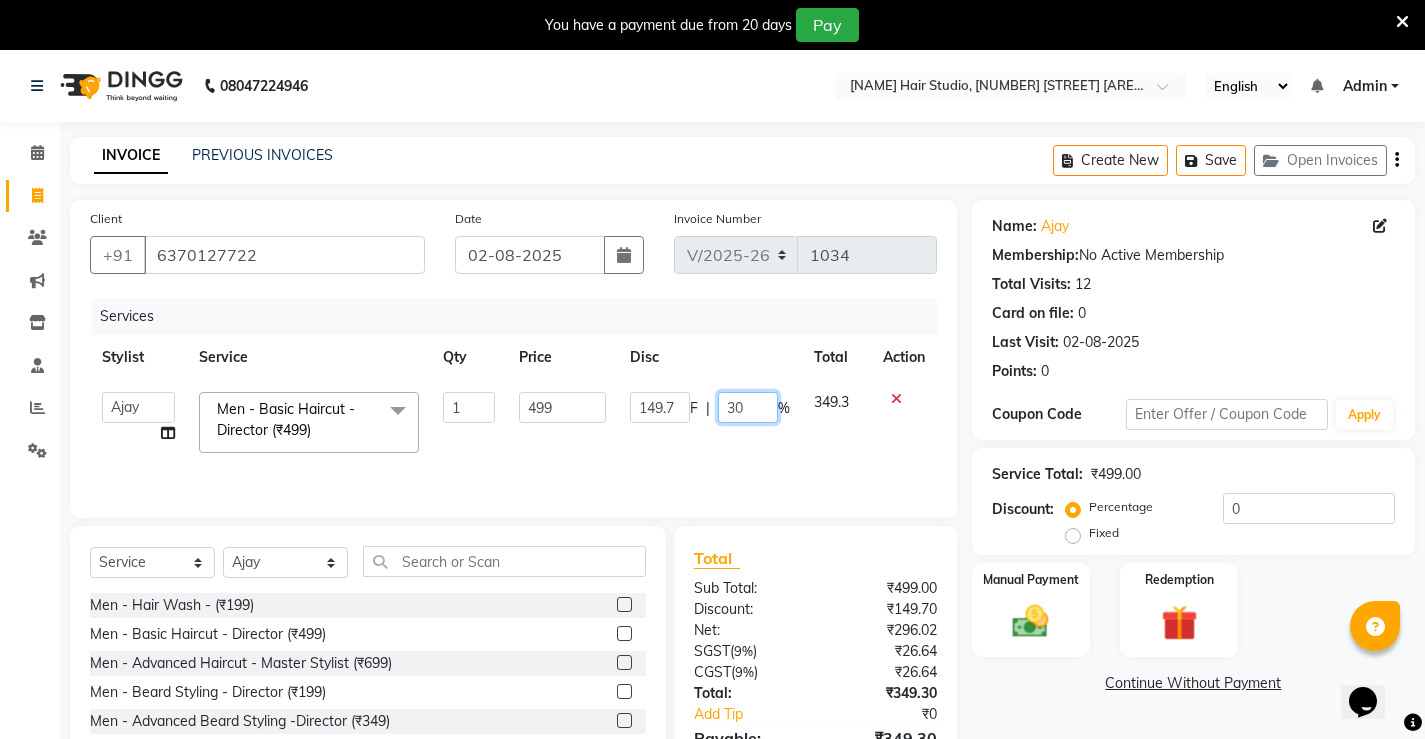 click on "30" 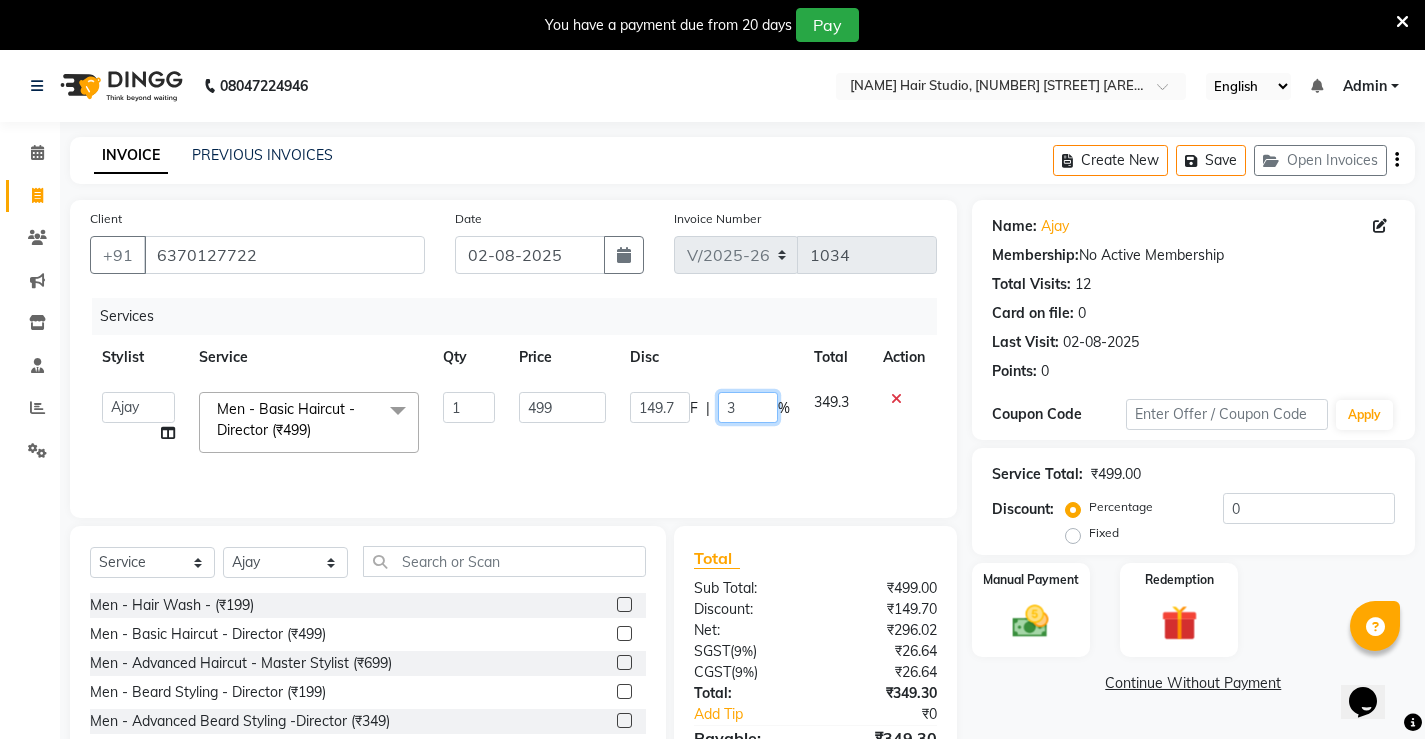 type on "35" 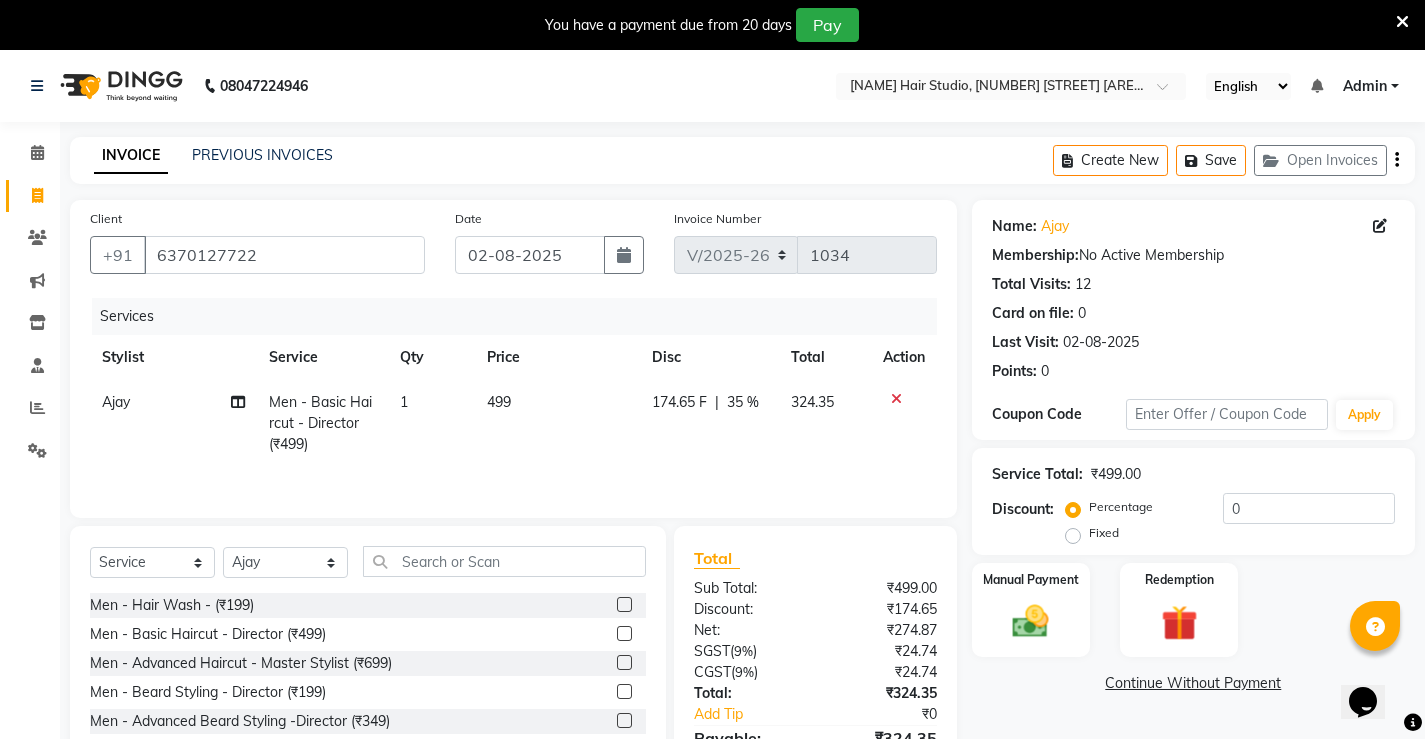 click on "Services Stylist Service Qty Price Disc Total Action [NAME] Men - Basic Haircut - Director (₹499) 1 499 174.65 F | 35 % 324.35" 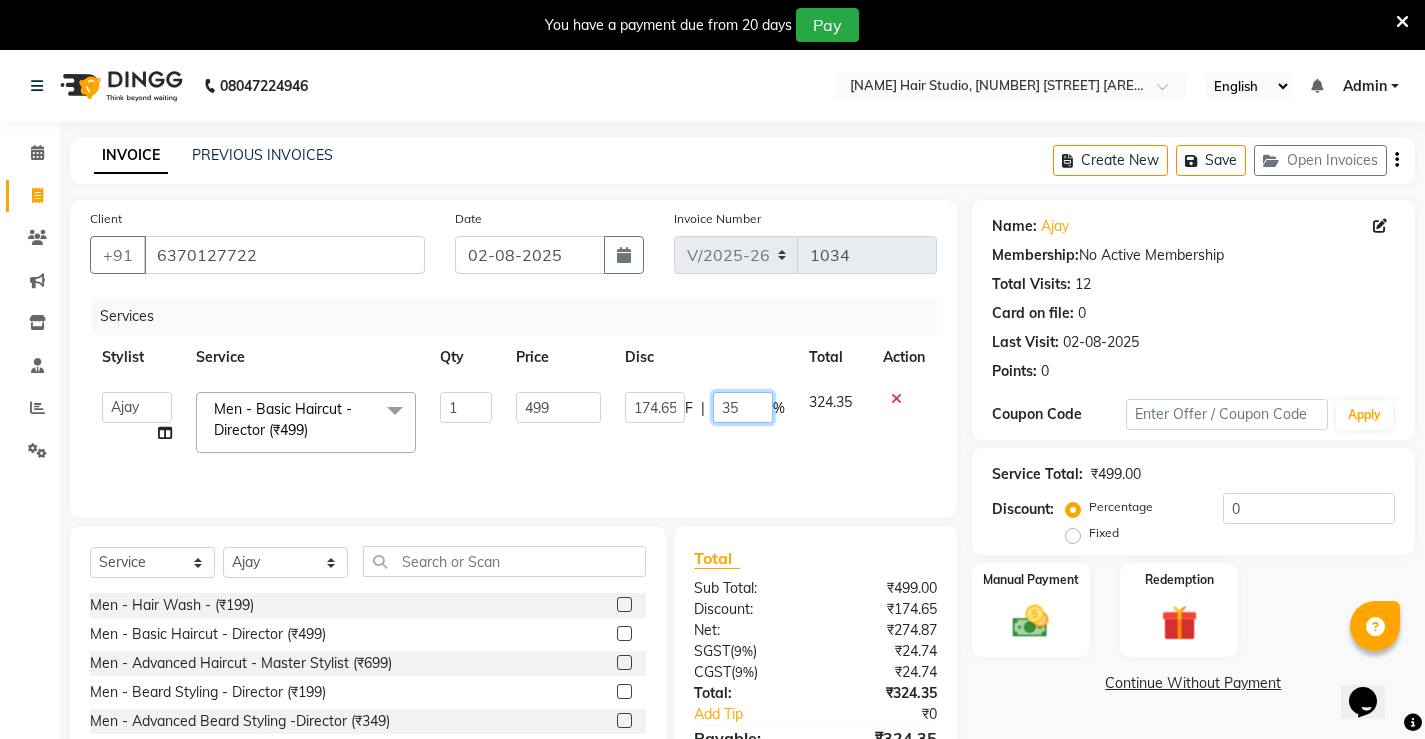 click on "35" 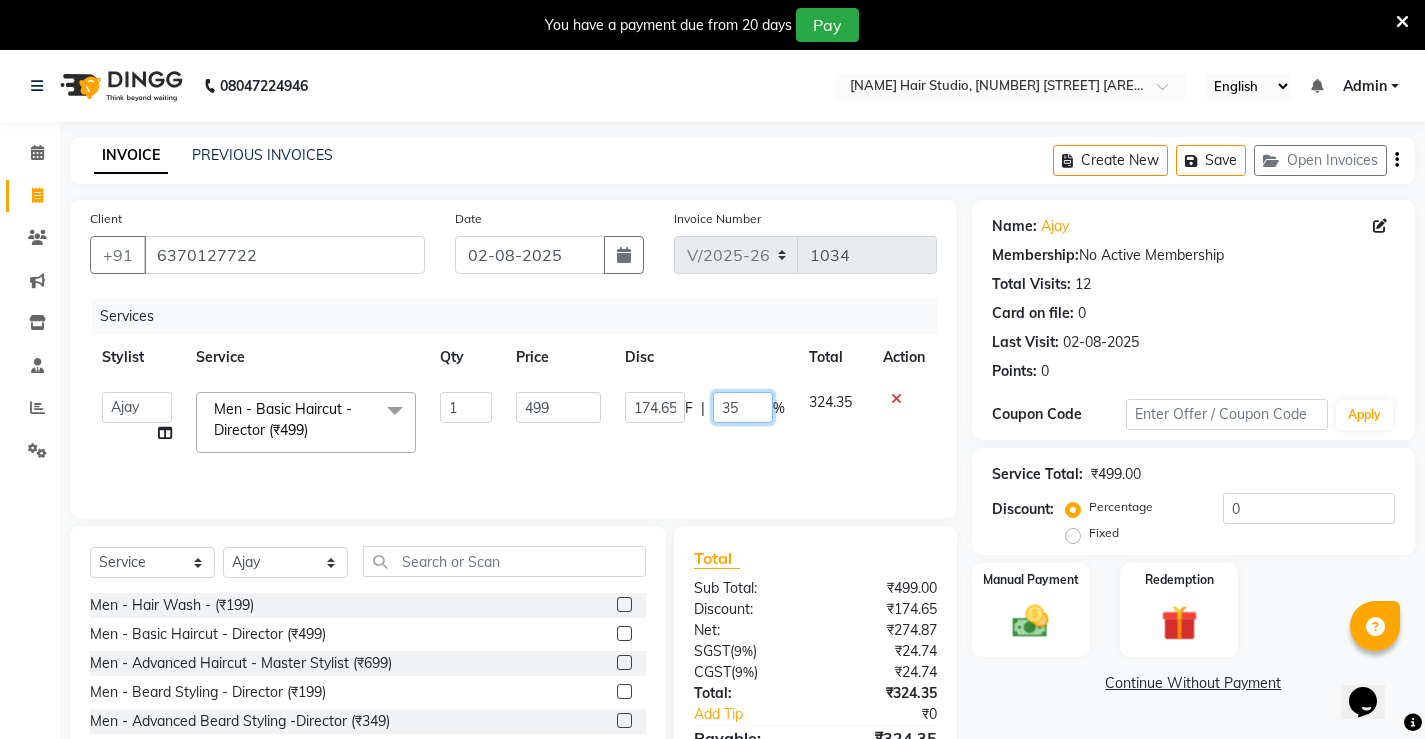 type on "3" 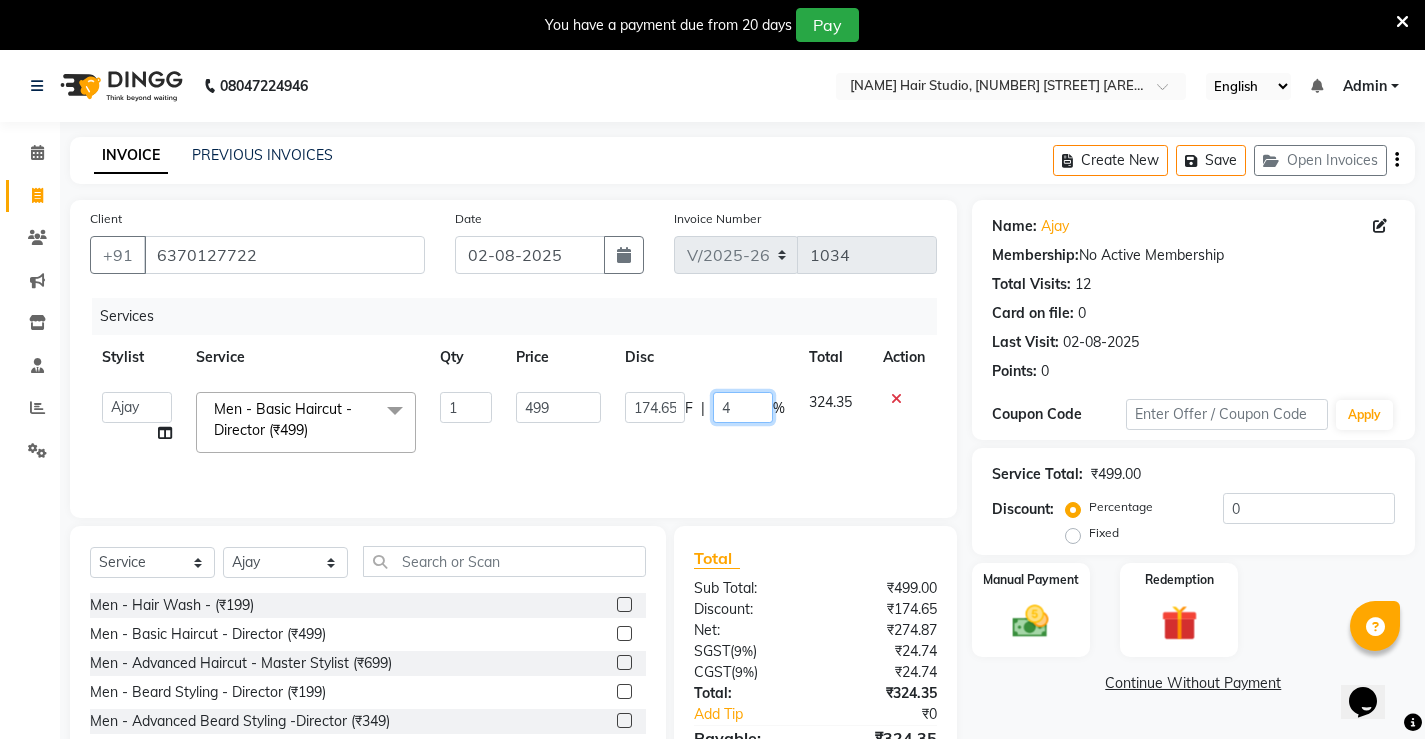 type on "40" 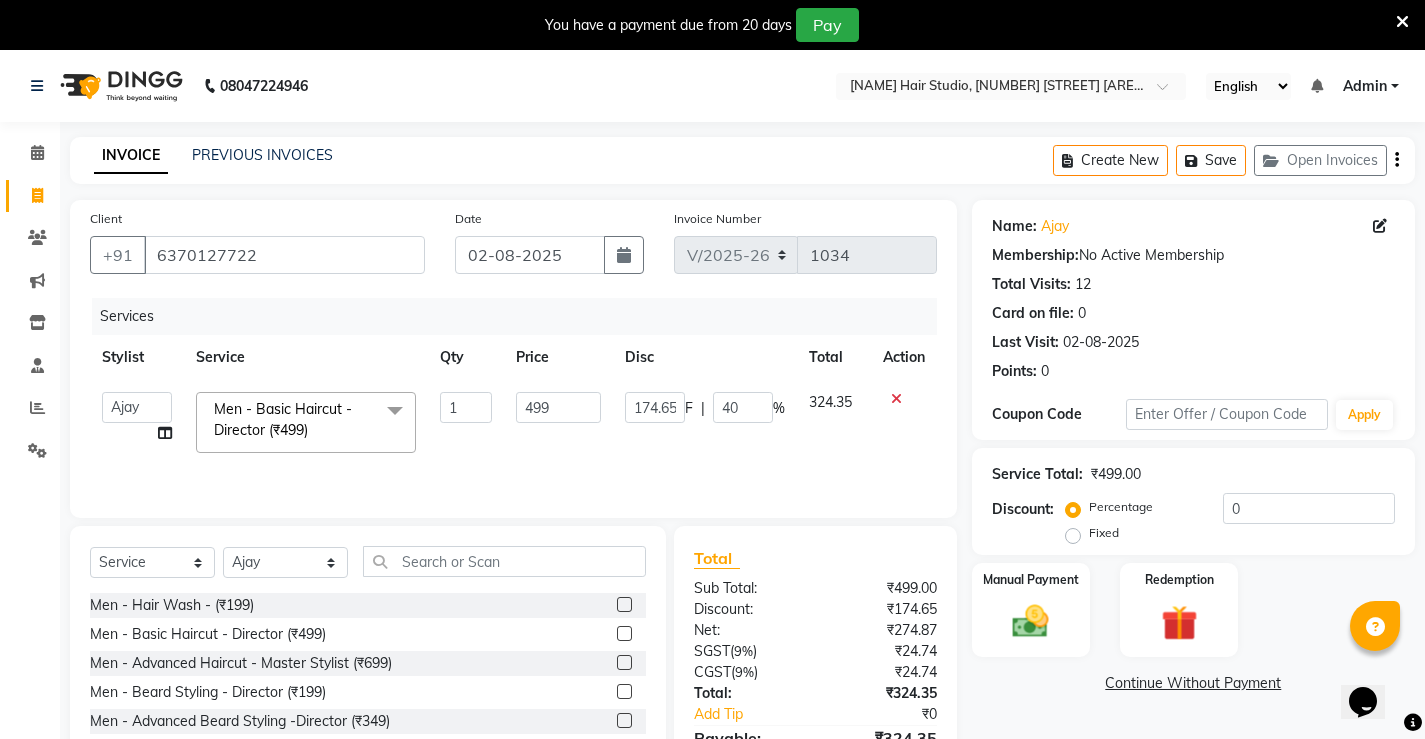 click on "Services Stylist Service Qty Price Disc Total Action [NAME] [NAME] [NAME] [NAME] [NAME] [NAME] [NAME] [NAME] Men - Basic Haircut - Director (₹499) x Men - Hair Wash - (₹199) Men - Basic Haircut - Director (₹499) Men - Advanced Haircut - Master Stylist (₹699) Men - Beard Styling - Director (₹199) Men - Advanced Beard Styling -Director (₹349) Face De-Tan (₹799) Lotus Puravita (₹1800) Lotus hydravital (₹1800) Hair Pumming (₹2200) Baby Hair Cut (₹200) Kanpeki Pro Hydra (₹3499) Scrubbing (₹350) organic facial (₹4000) Anti Dandruff Treatment (₹2500) Eyebrow,Hair Trim, Clean up (₹799) Eyebrow, Face D-Tan,Clean up (₹999) Hair Spa, Face D-Tan, Clean up (₹1499) Head Masssage, Hair Trim ,Face D-Tan, Clean Up (₹1999) Facial, Face D-Tan, Hair Basic Colour, Foot Massage (₹2999) Hair Spa With Treatment, Face D-Tan , Facial, Pedicure (₹3222) Hair Cut & Wash Beard Trim, Foot Massasge (₹549) Cleansing (₹200) Men Hair Set (₹200) 1 499 F" 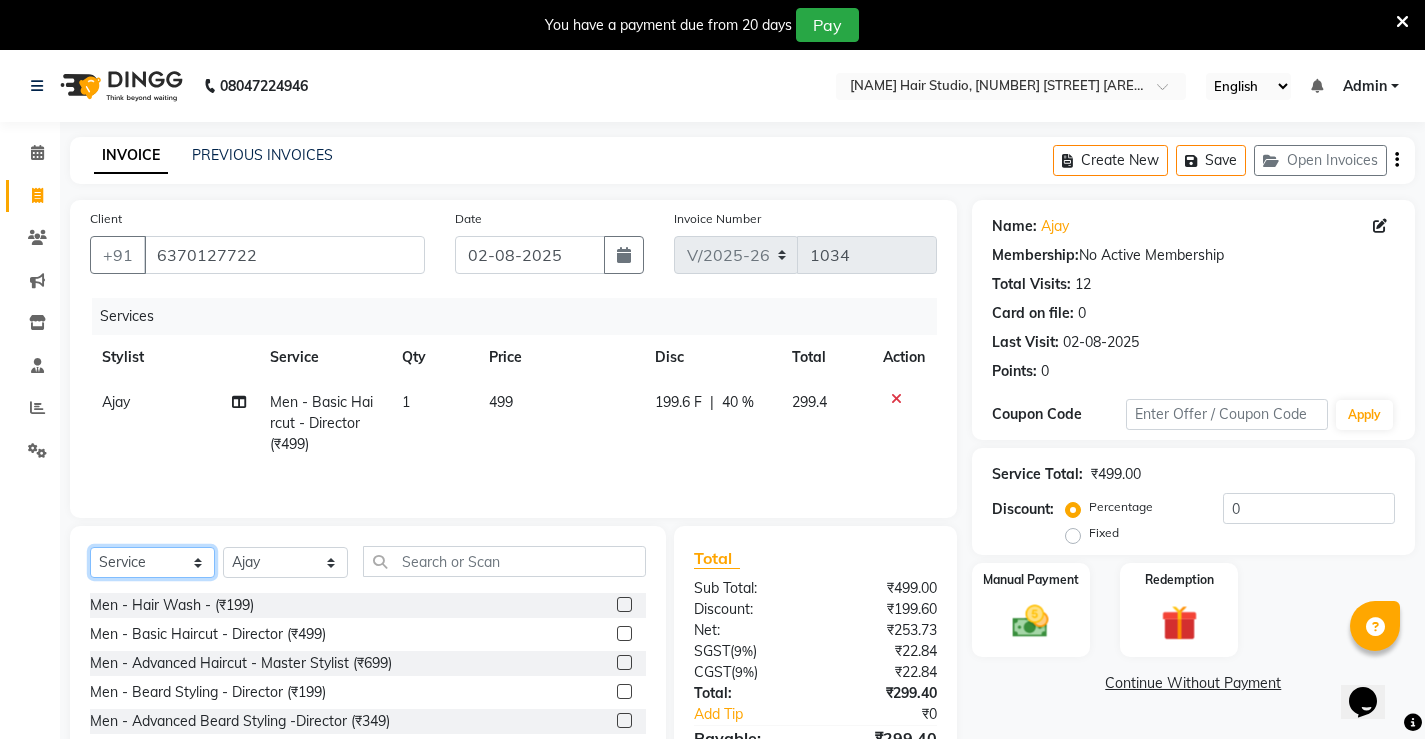 click on "Select  Service  Product  Membership  Package Voucher Prepaid Gift Card" 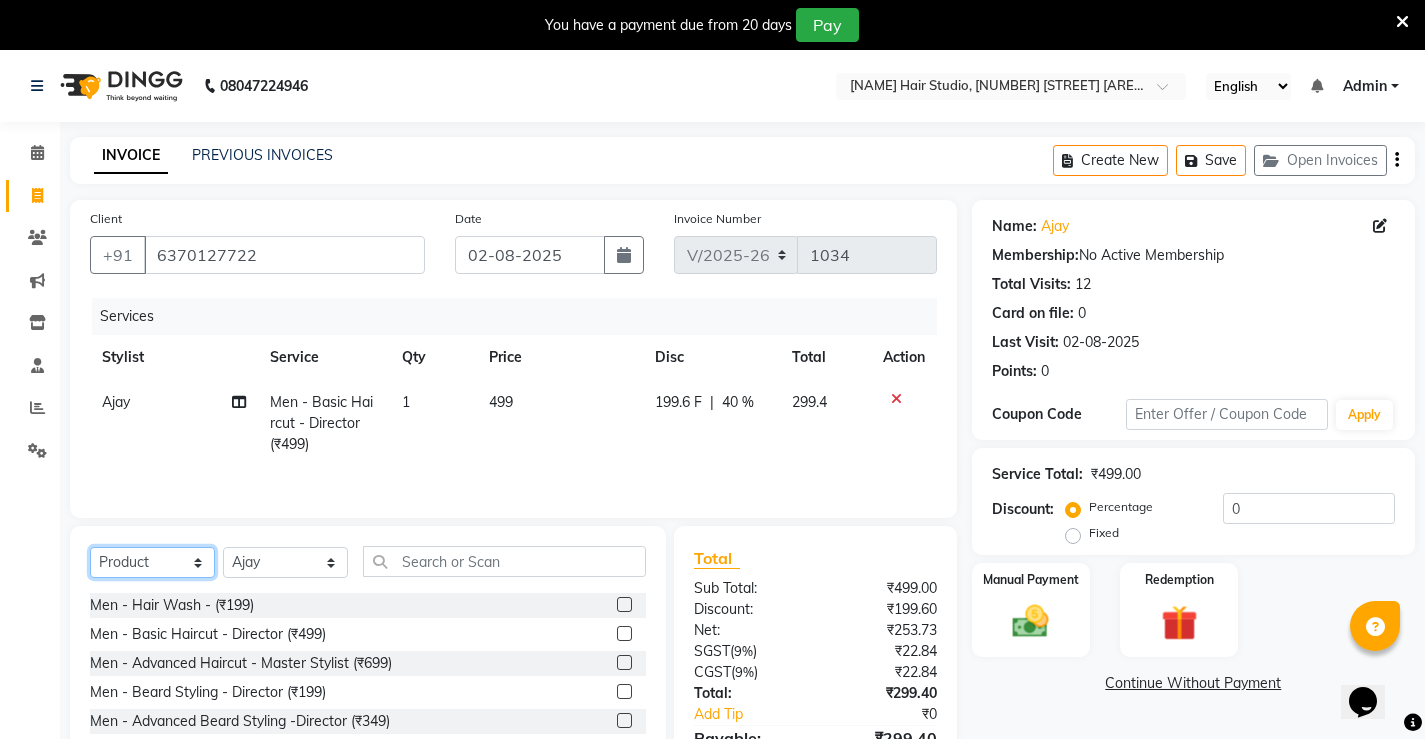 click on "Select  Service  Product  Membership  Package Voucher Prepaid Gift Card" 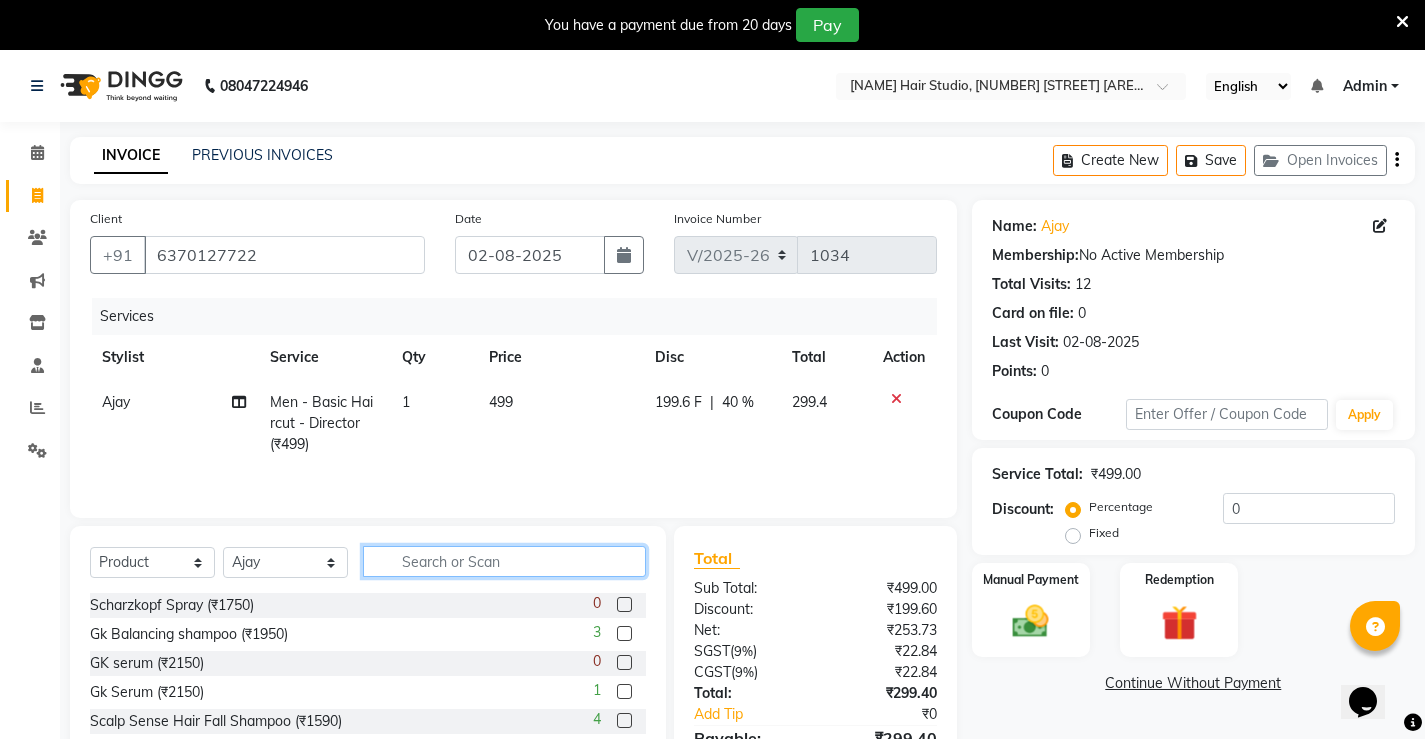 click 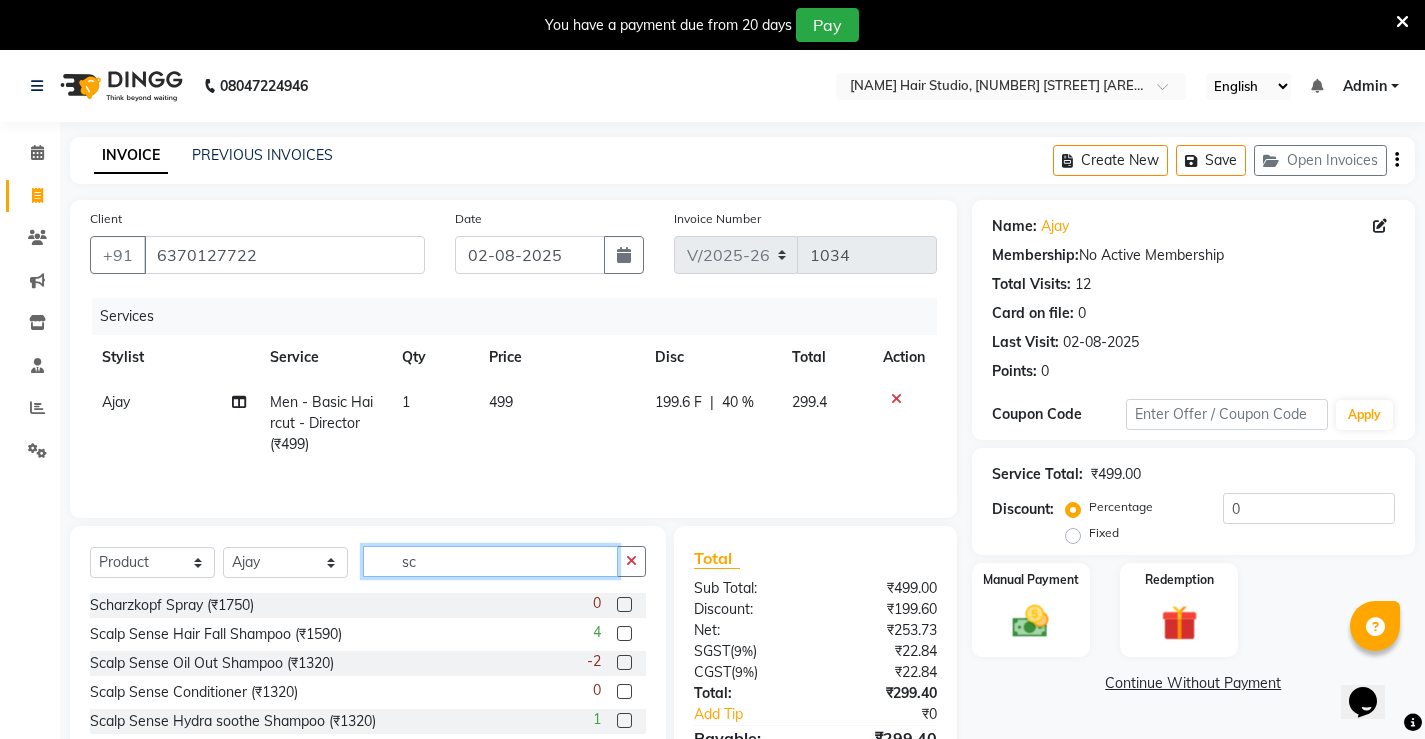 type on "s" 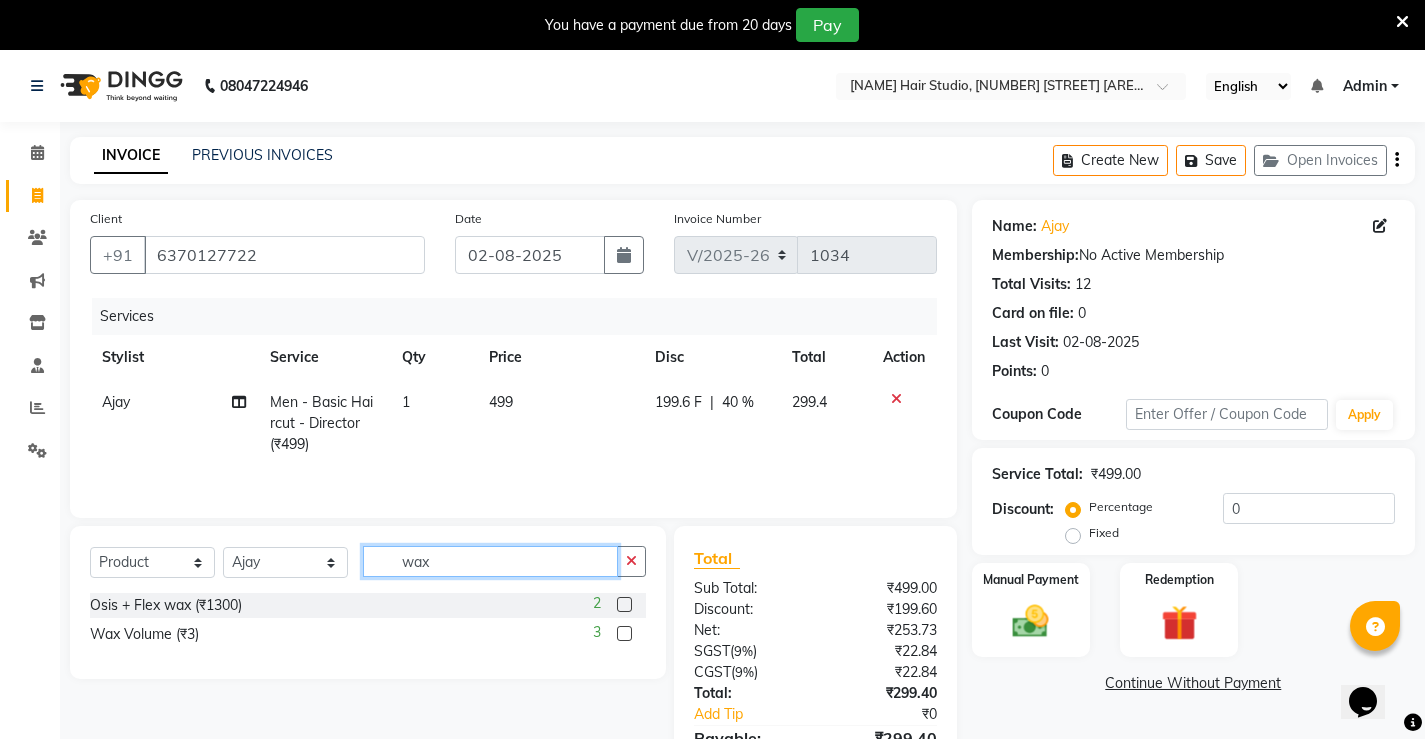 type on "wax" 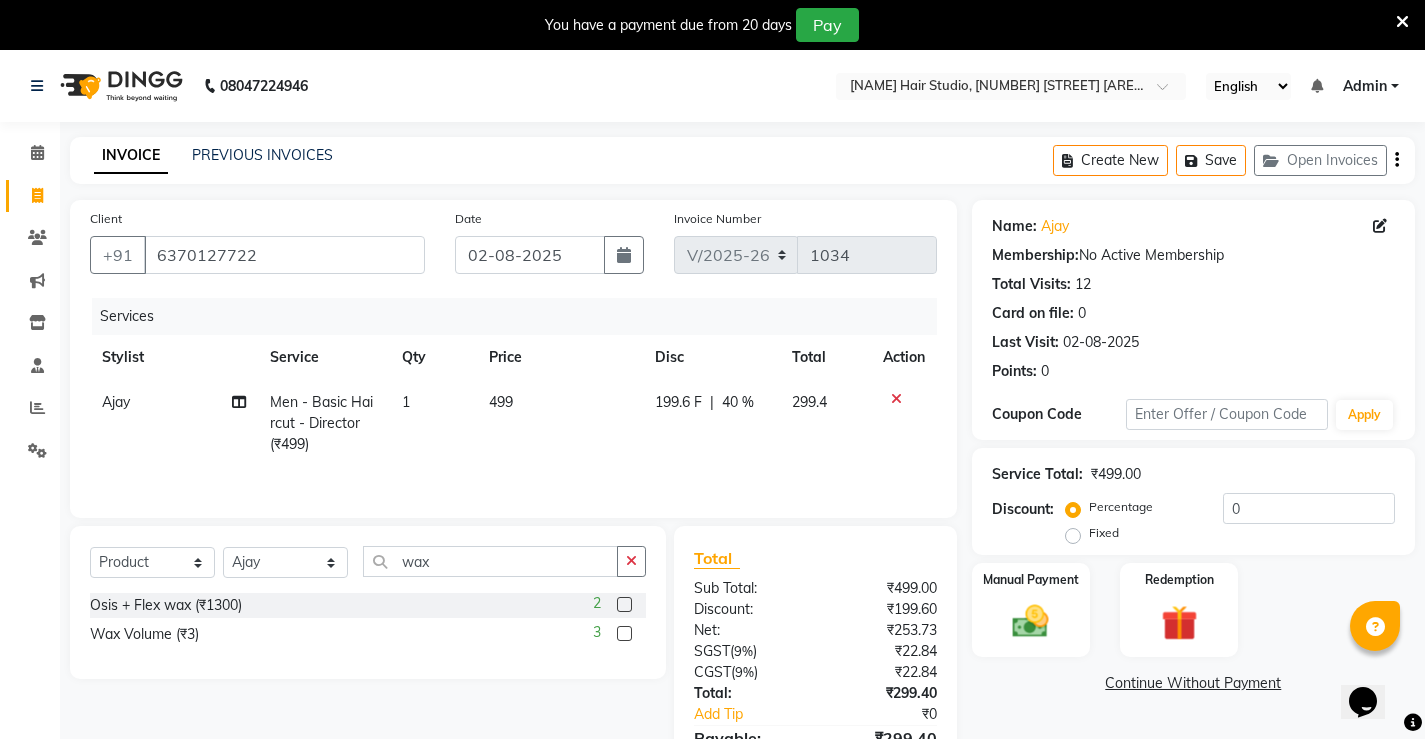 click 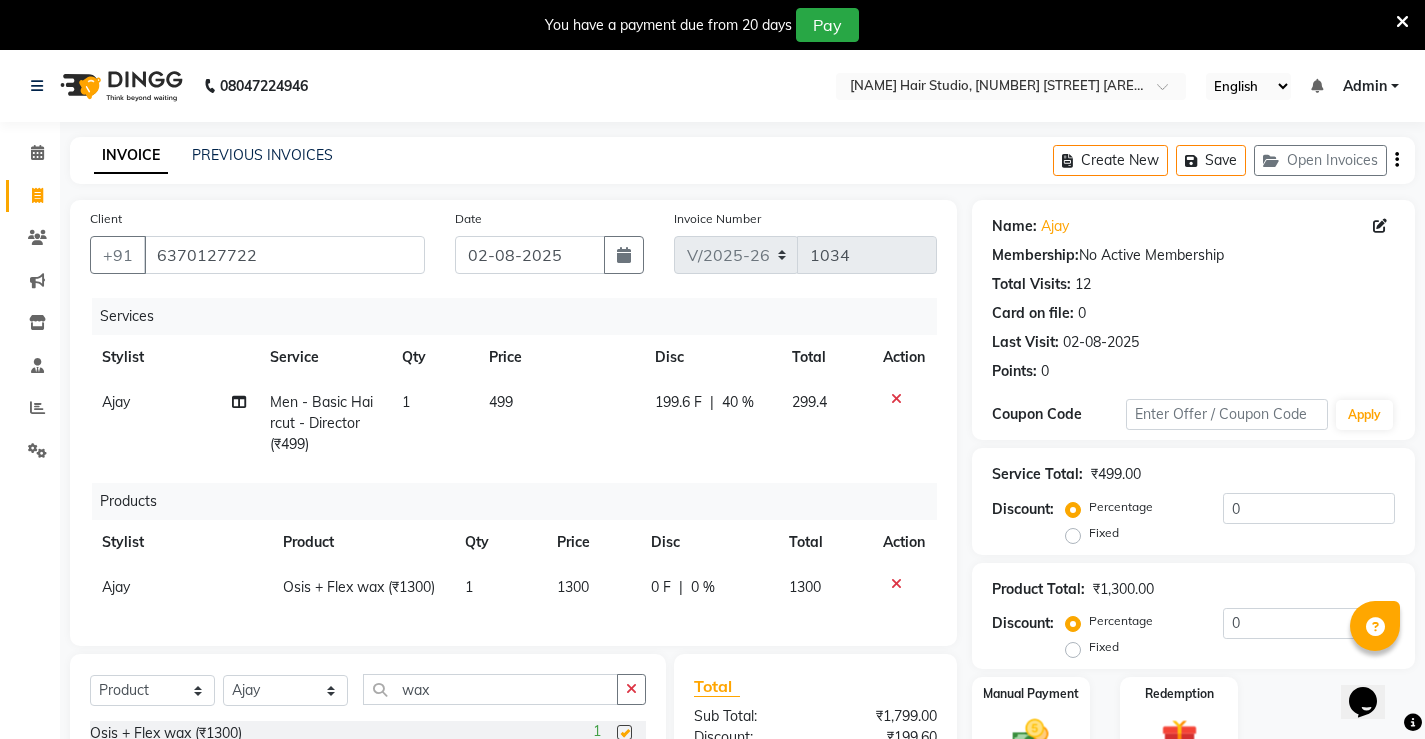 checkbox on "false" 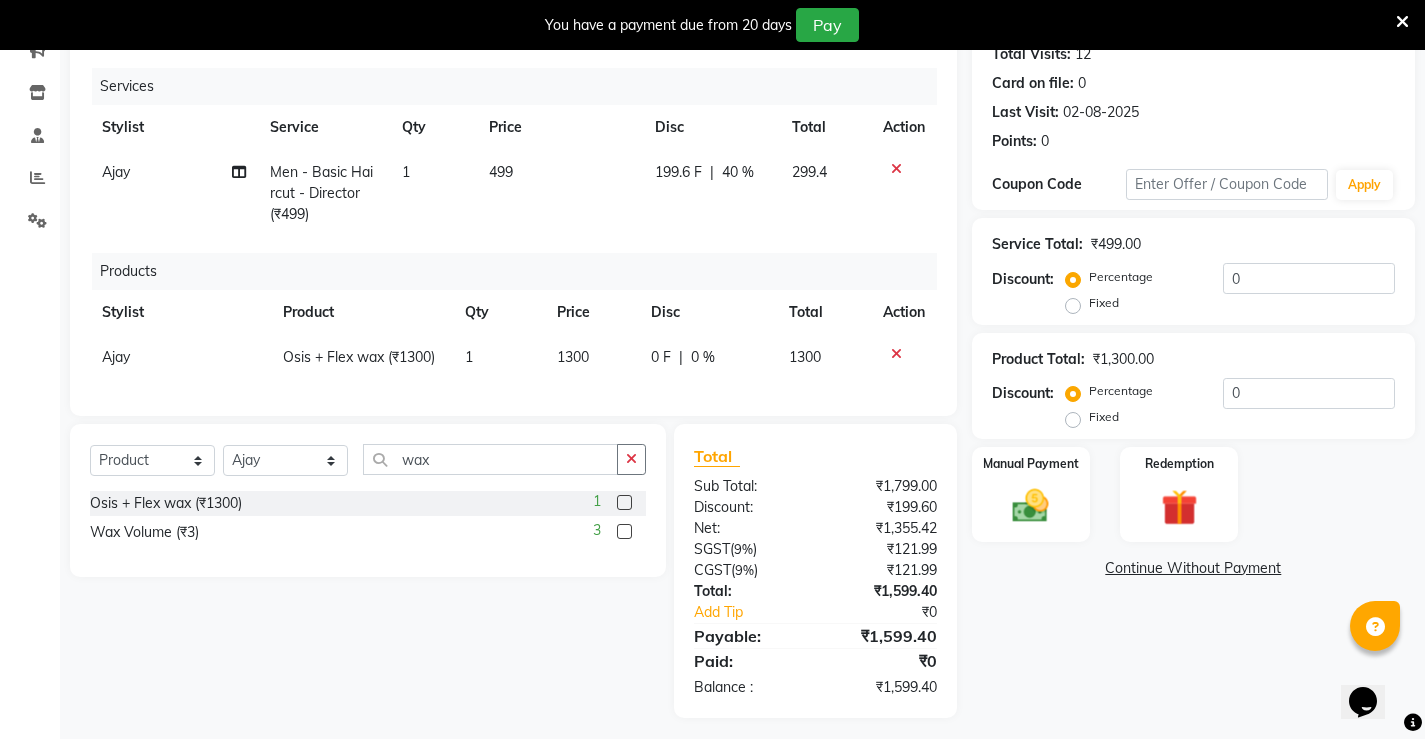 scroll, scrollTop: 254, scrollLeft: 0, axis: vertical 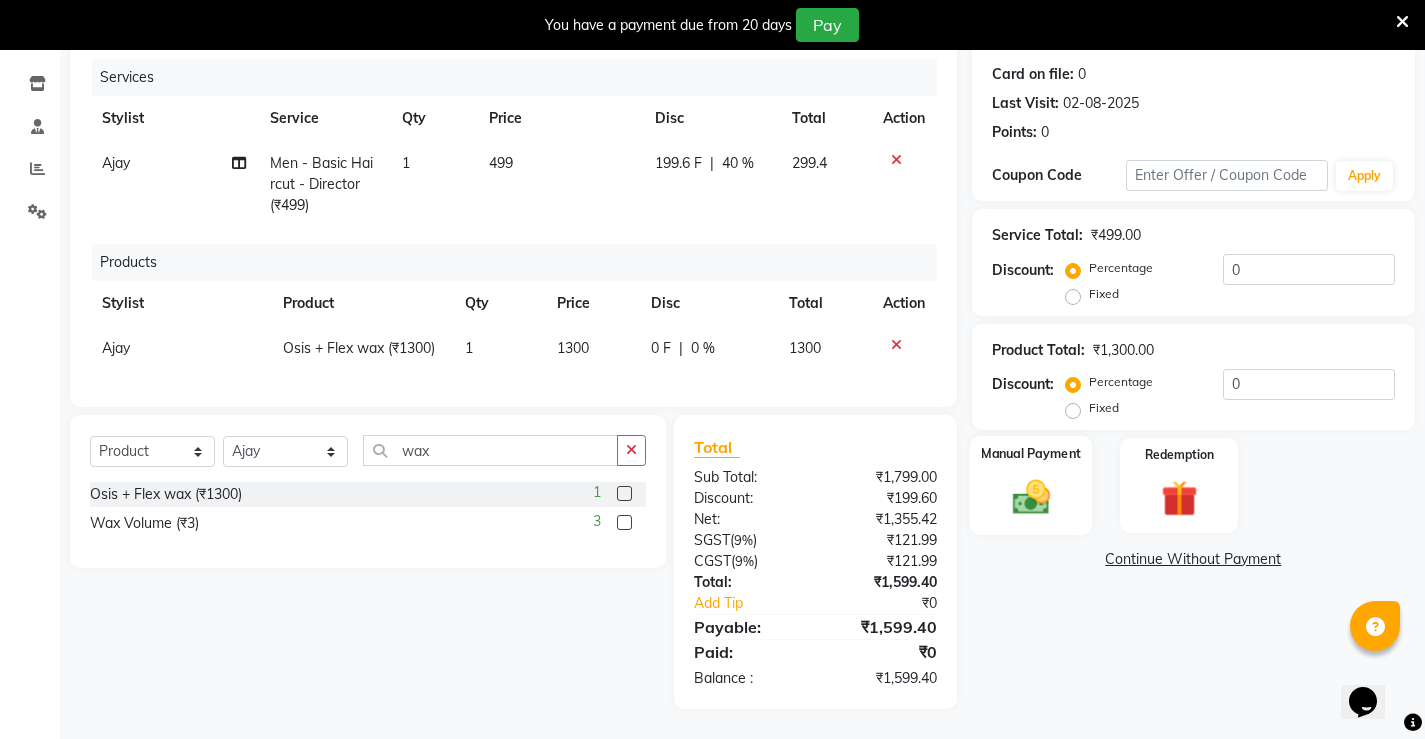 click 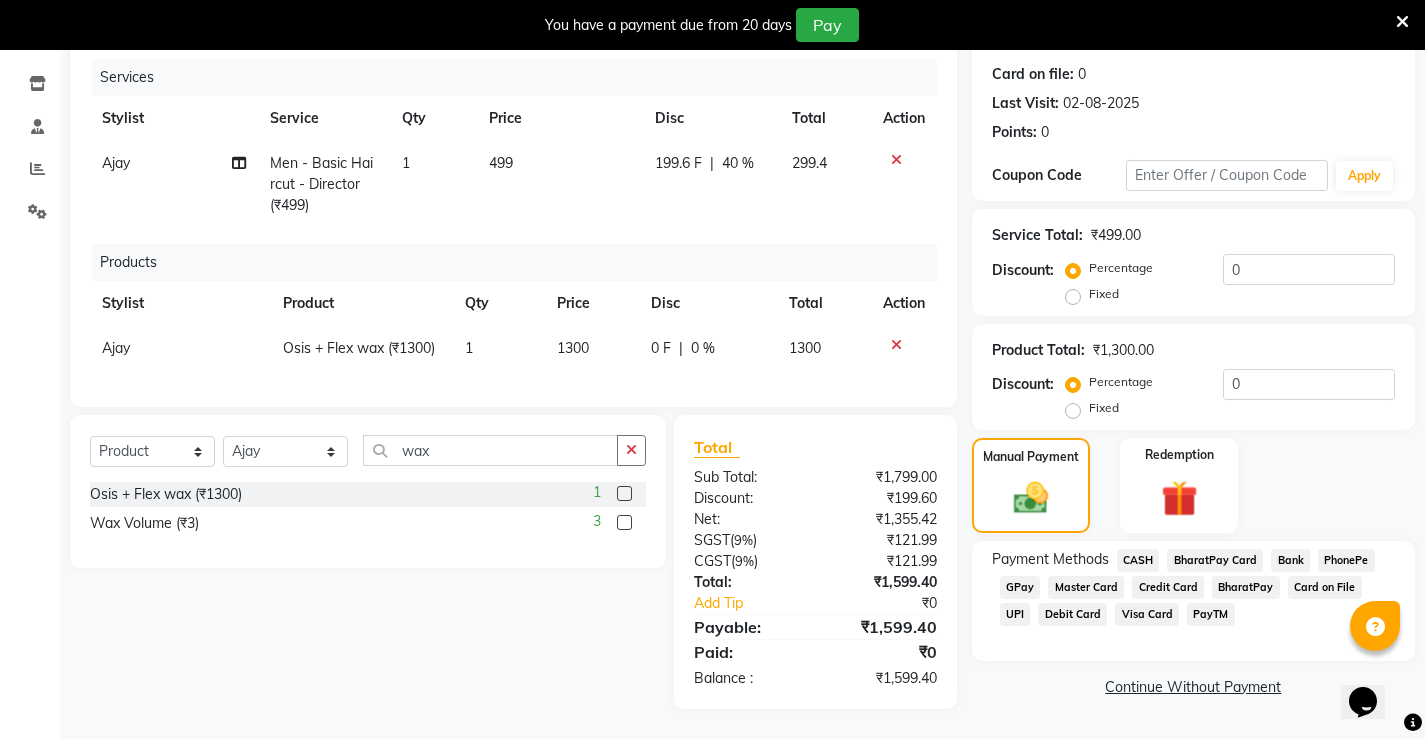 click on "CASH" 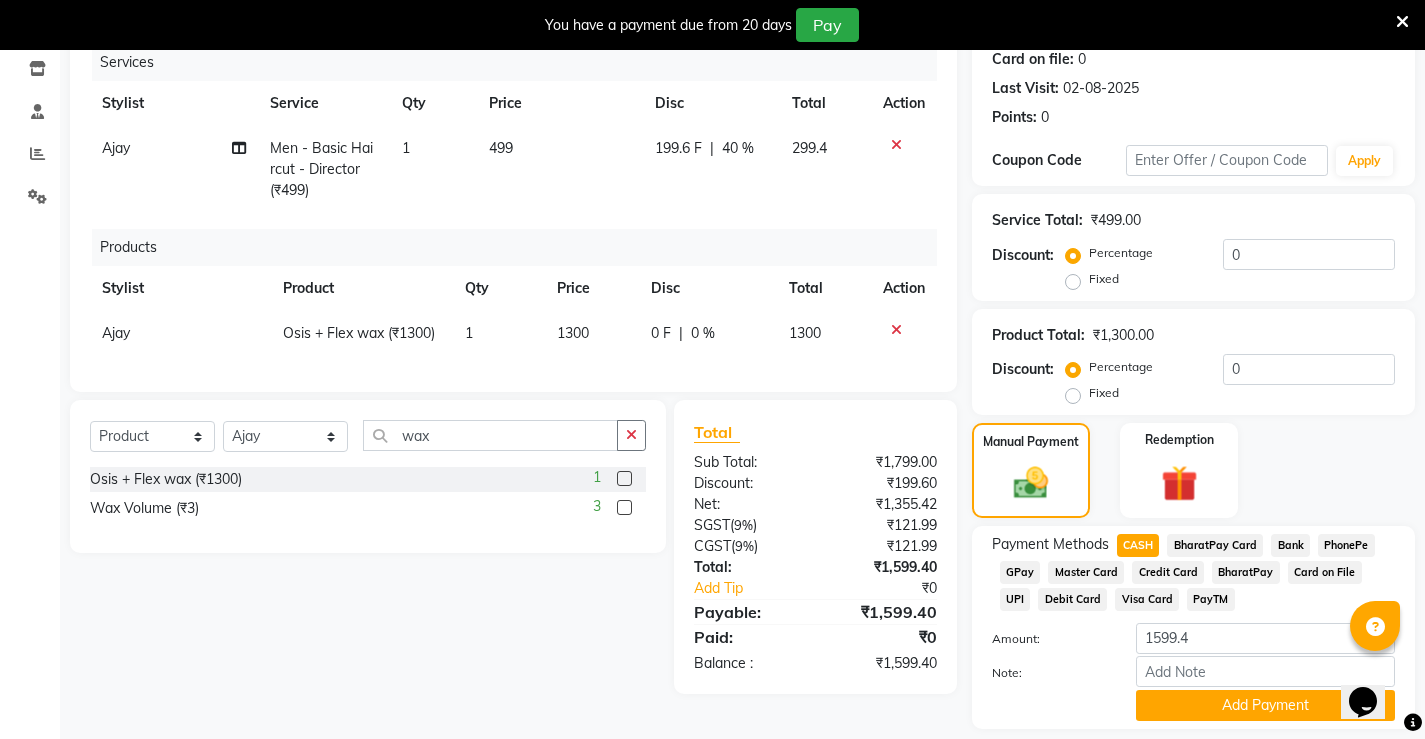 click on "PhonePe" 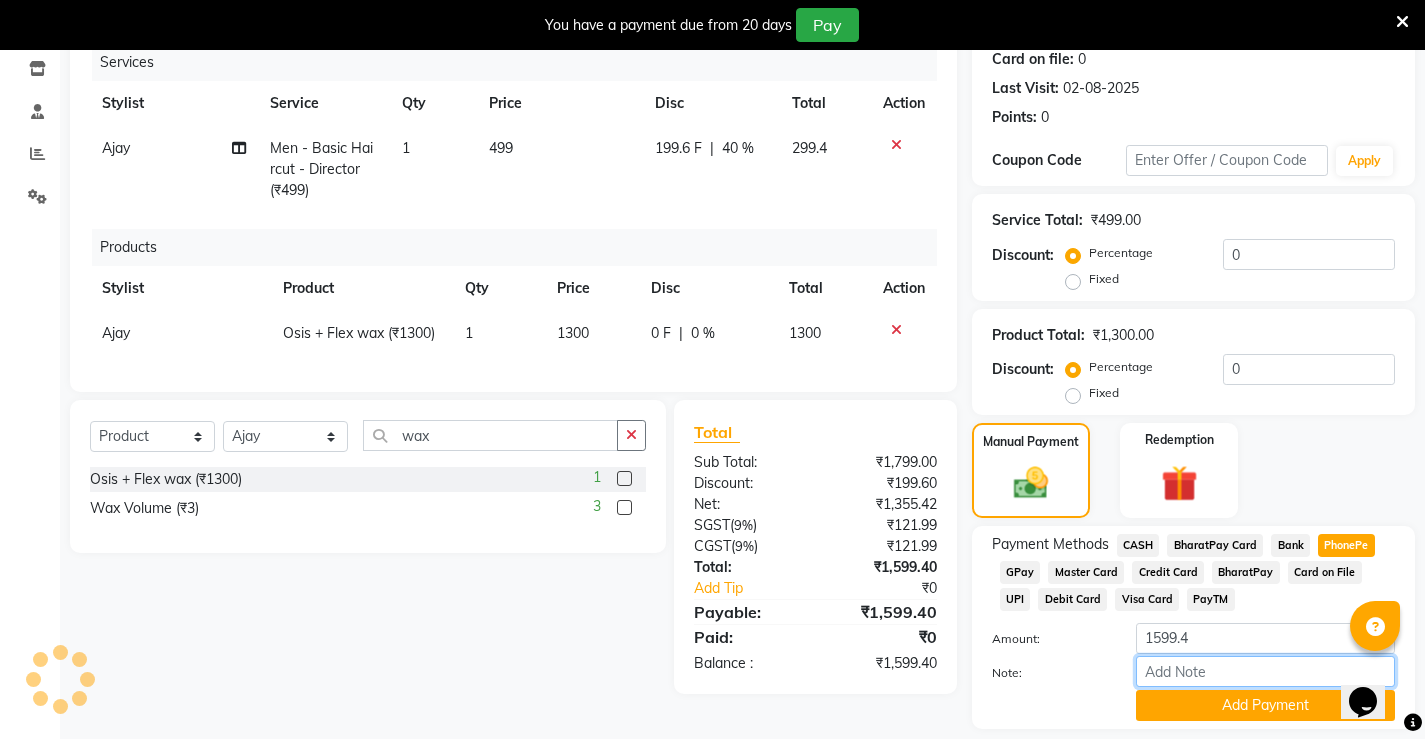 click on "Note:" at bounding box center [1265, 671] 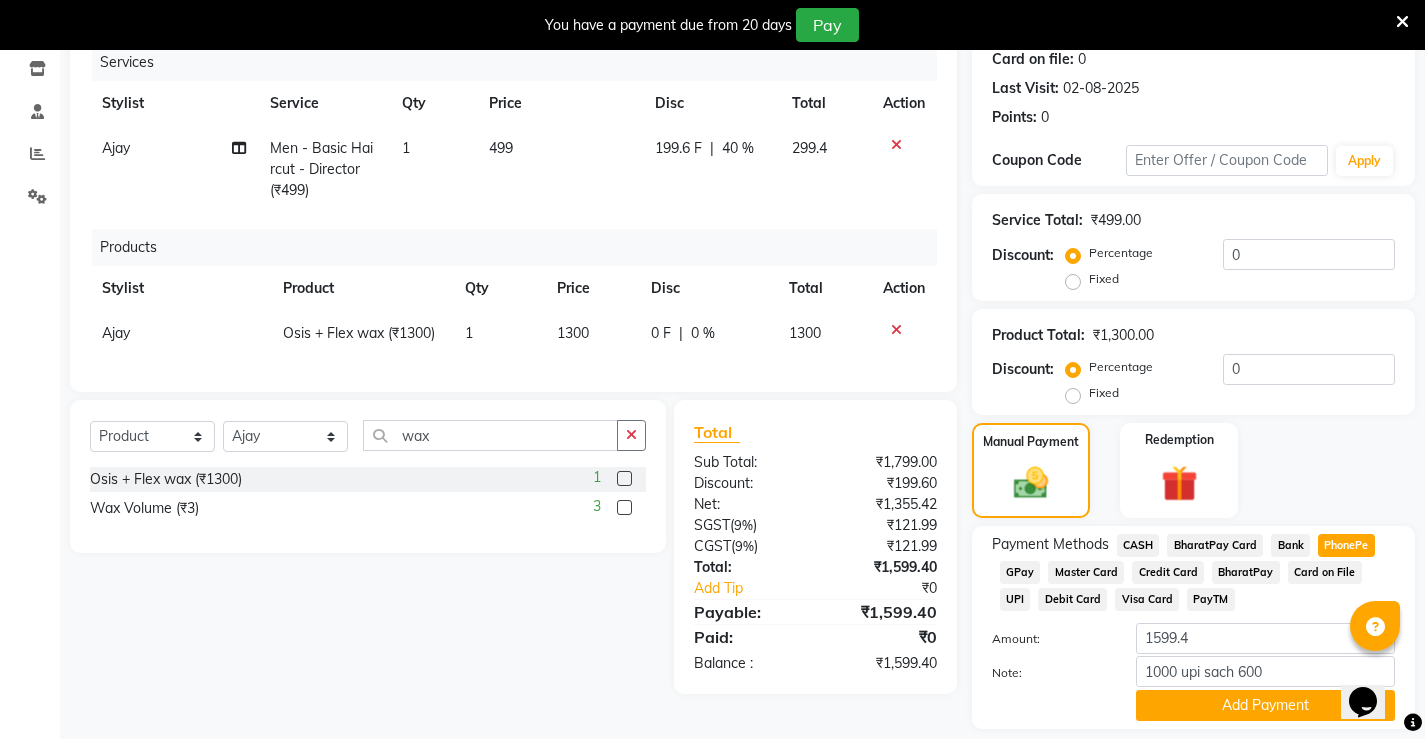 click on "Select Service Product Membership Package Voucher Prepaid Gift Card Select Stylist Ajay archita barsha Lili Naren prasad unsex hair stylist sukhmay Varti wax Osis + Flex wax (₹1300) 1 Wax Volume (₹3) 3" 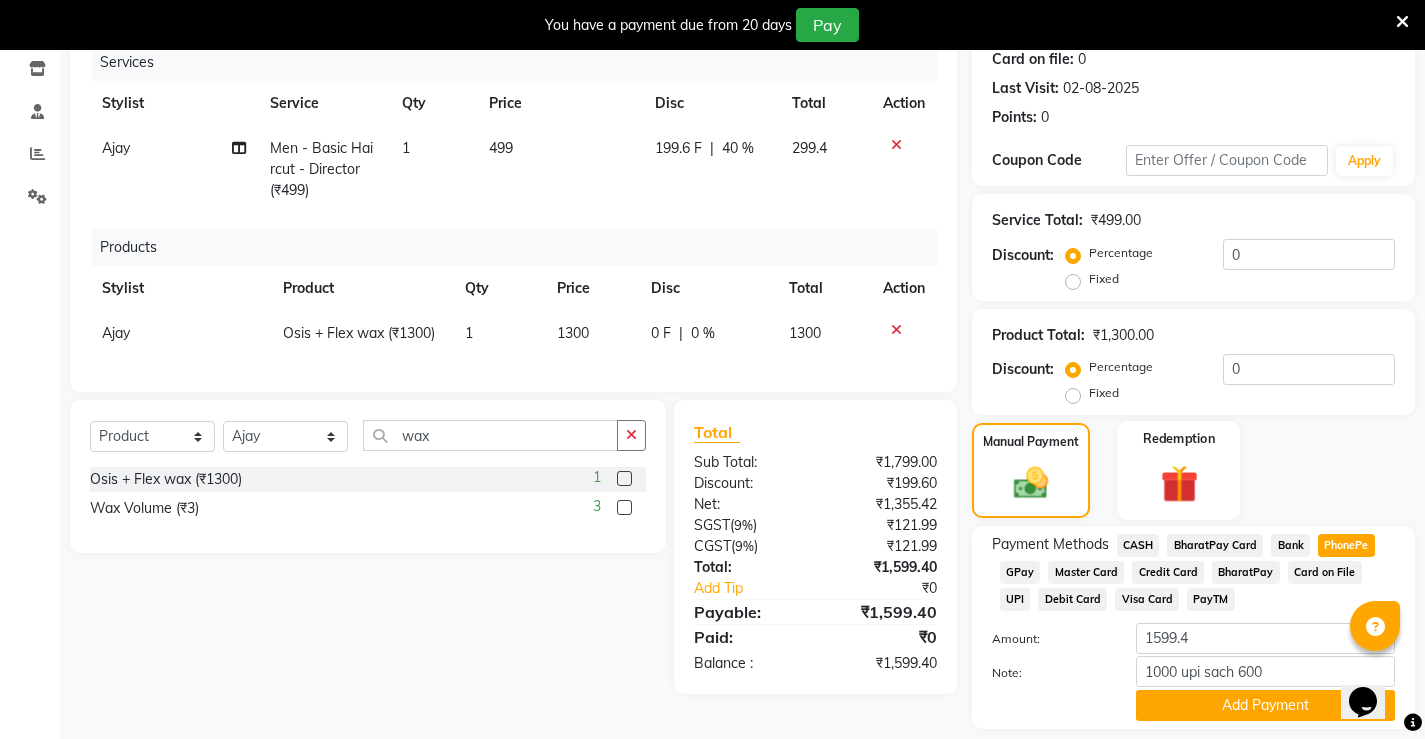 scroll, scrollTop: 315, scrollLeft: 0, axis: vertical 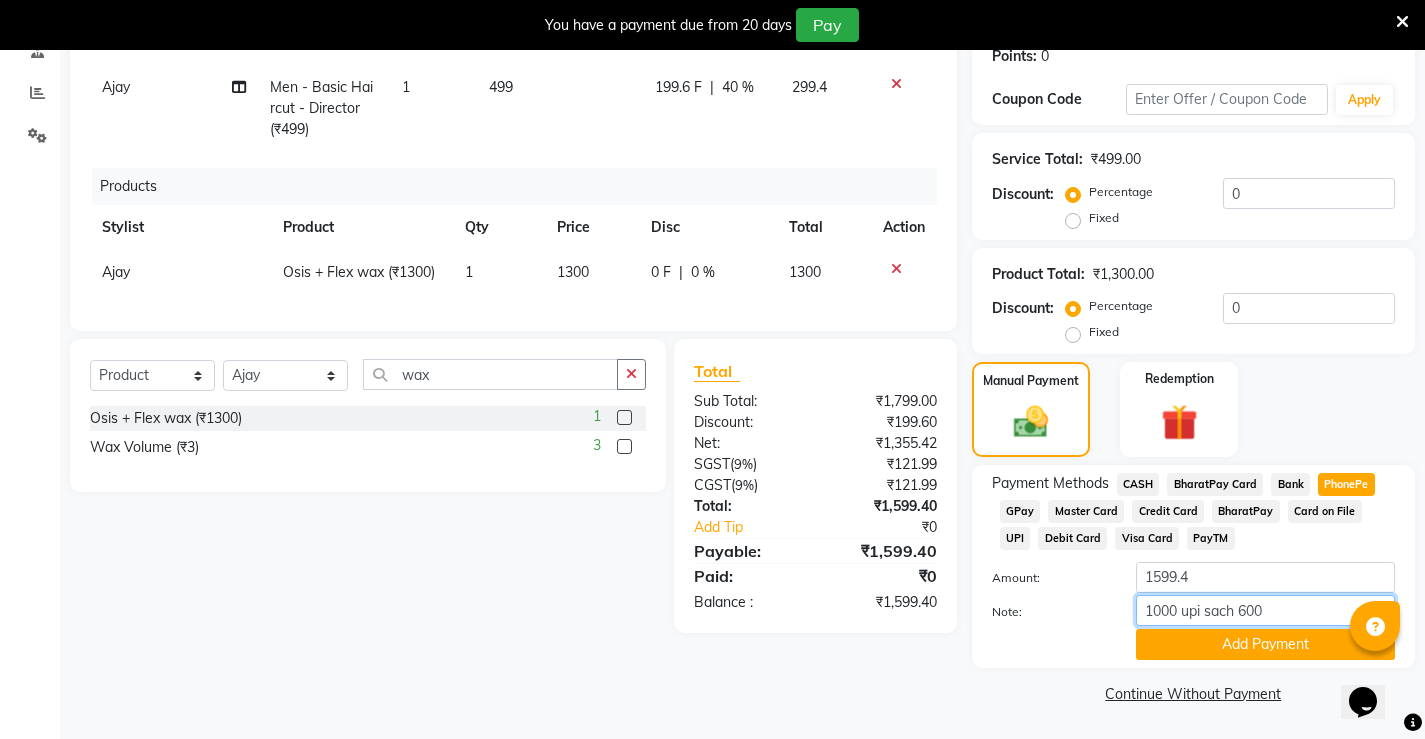 click on "1000 upi sach 600" at bounding box center [1265, 610] 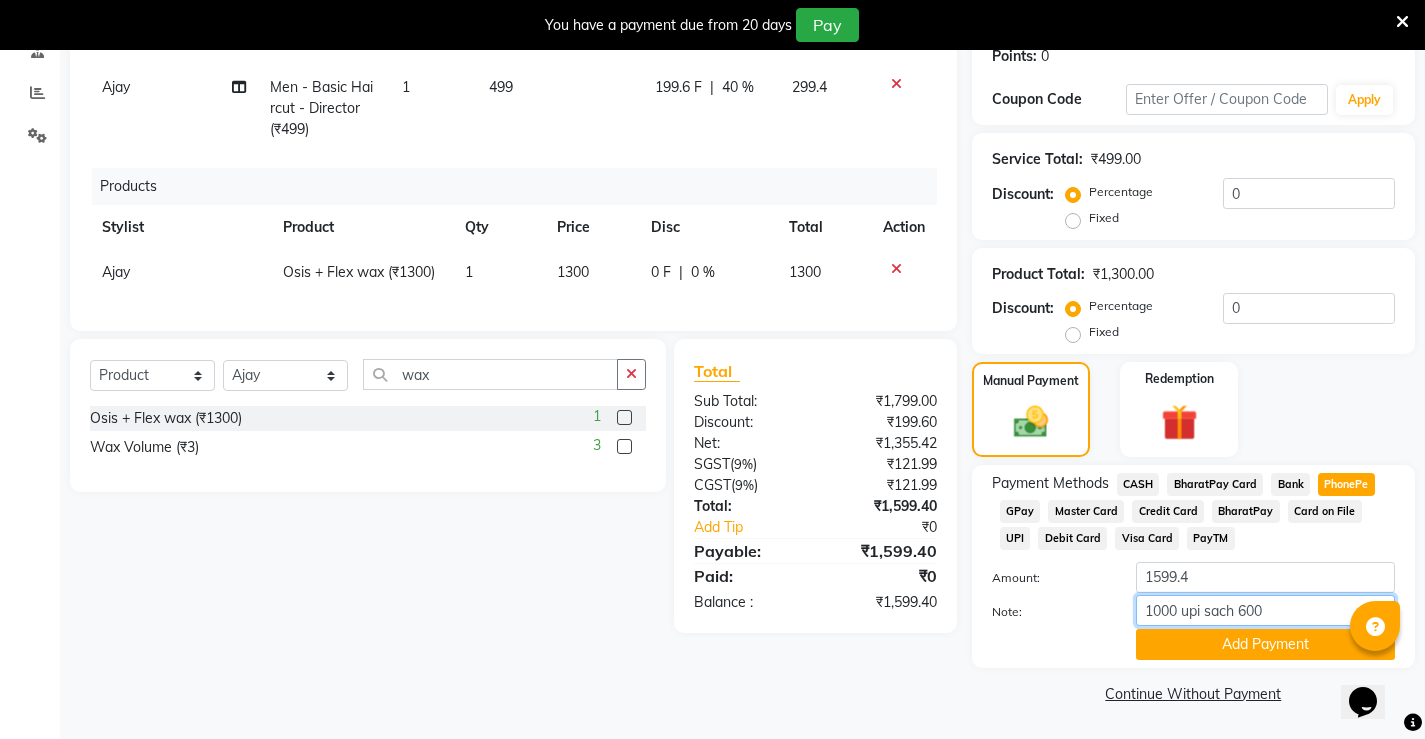 click on "1000 upi sach 600" at bounding box center [1265, 610] 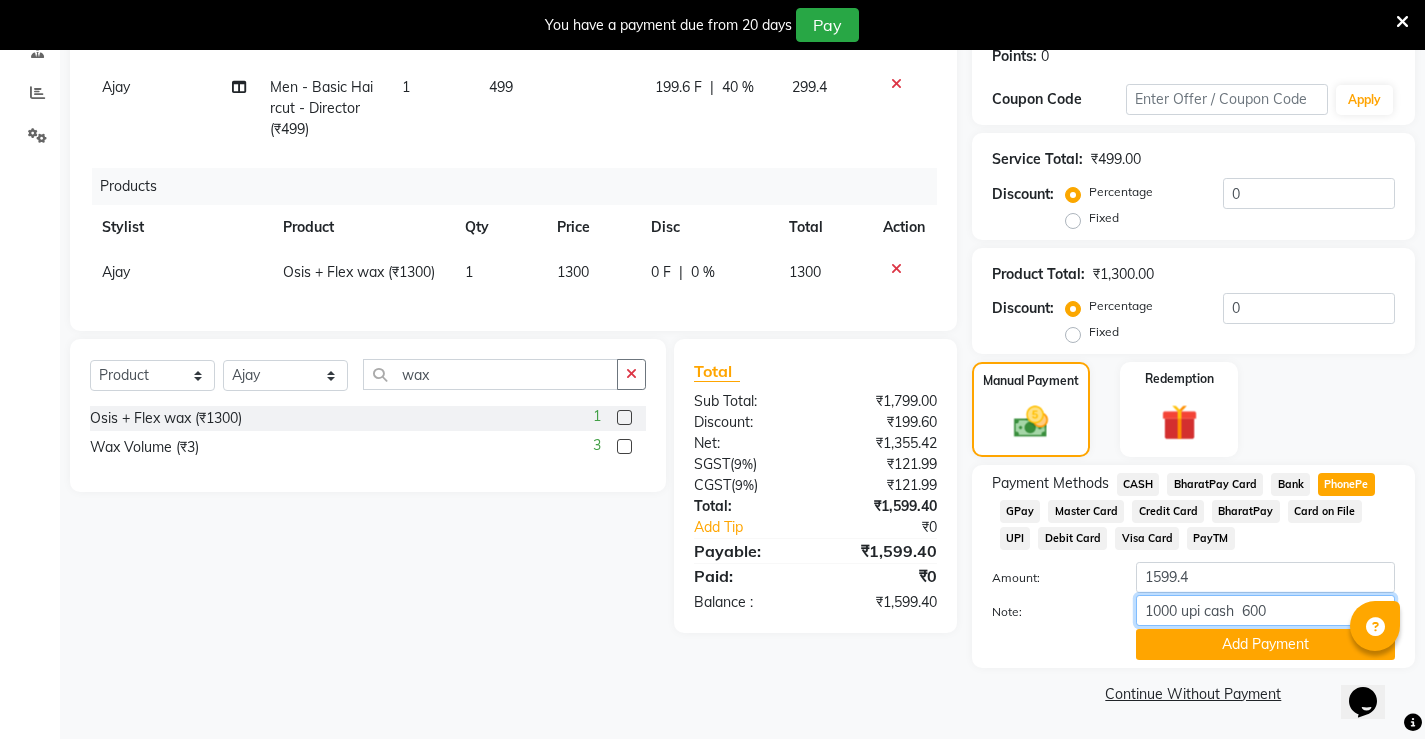 type on "1000 upi cash  600" 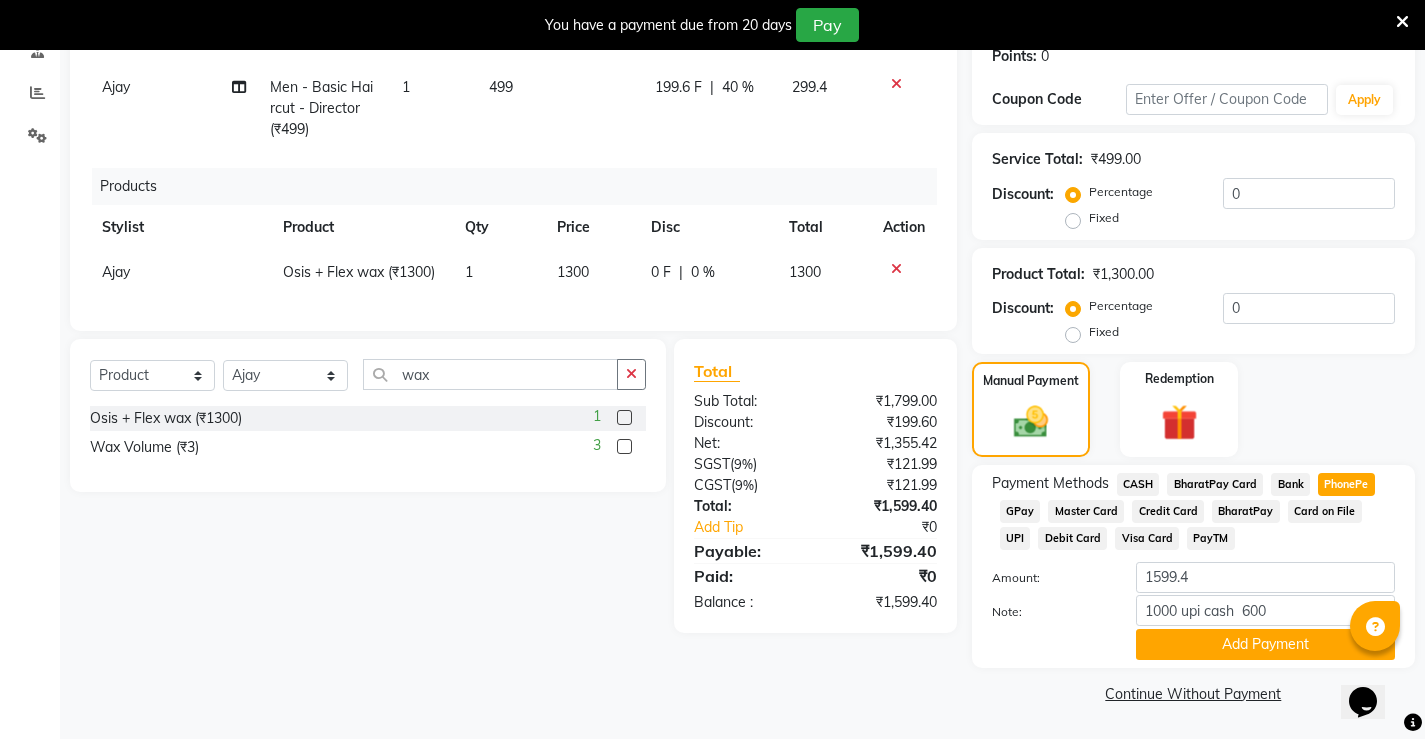 click on "Client +91 [PHONE] Date [DATE] Invoice Number V/2025 V/2025-26 1034 Services Stylist Service Qty Price Disc Total Action [NAME] Men - Basic Haircut - Director (₹499) 1 499 199.6 F | 40 % 299.4 Products Stylist Product Qty Price Disc Total Action [NAME] Osis + Flex wax (₹1300) 1 1300 0 F | 0 % 1300 Select Service Product Membership Package Voucher Prepaid Gift Card Select Stylist [NAME] [NAME] [NAME] [NAME] [NAME] [NAME] [NAME] wax Osis + Flex wax (₹1300) 1 Wax Volume (₹3) 3 Total Sub Total: ₹1,799.00 Discount: ₹199.60 Net: ₹1,355.42 SGST ( 9% ) ₹121.99 CGST ( 9% ) ₹121.99 Total: ₹1,599.40 Add Tip ₹0 Payable: ₹1,599.40 Paid: ₹0 Balance : ₹1,599.40" 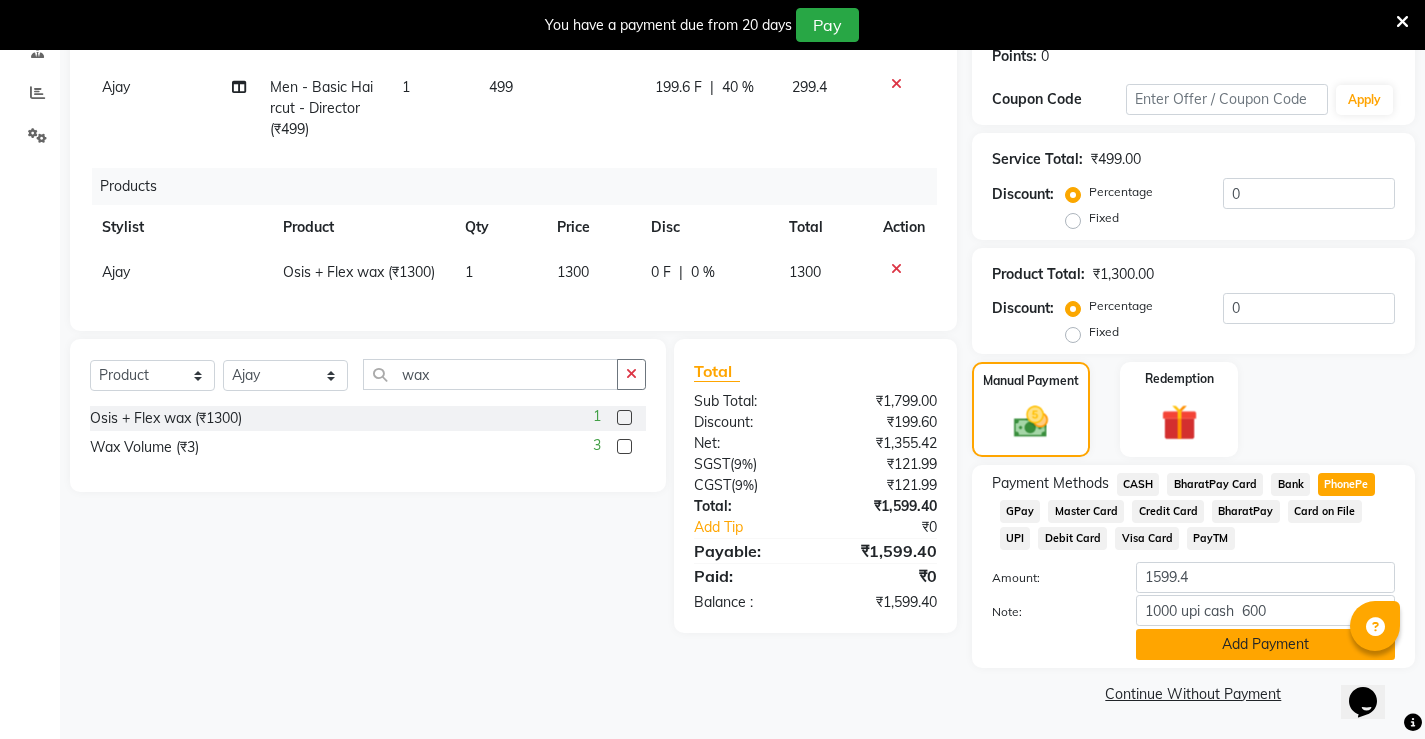 click on "Add Payment" 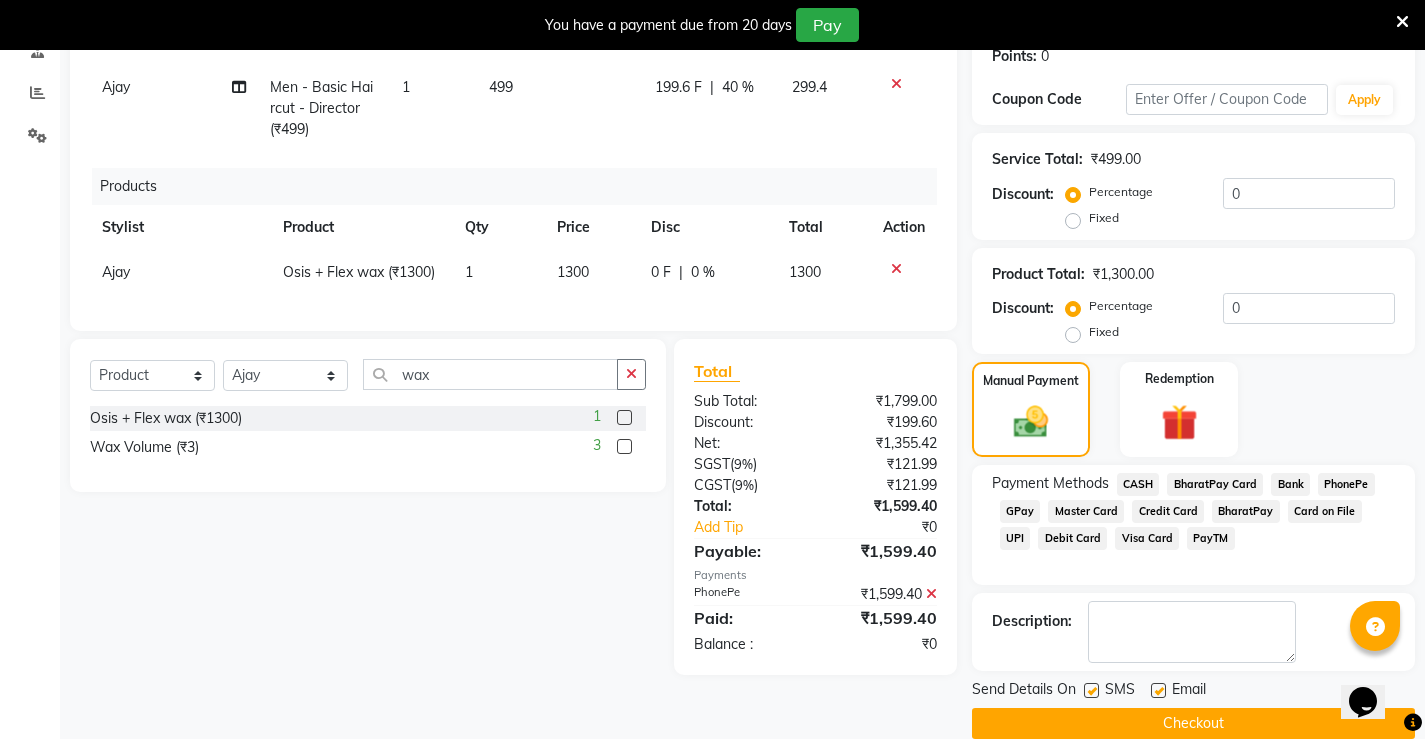 scroll, scrollTop: 345, scrollLeft: 0, axis: vertical 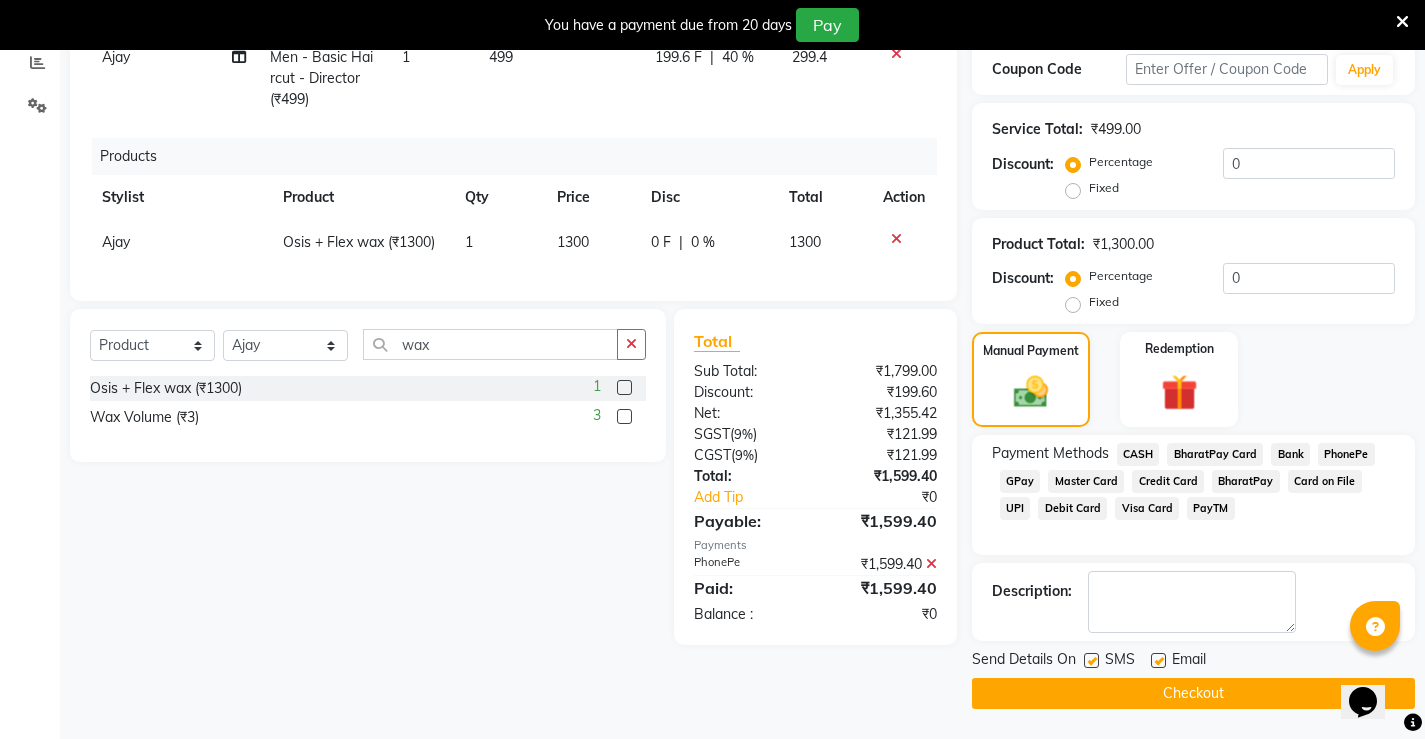click on "Checkout" 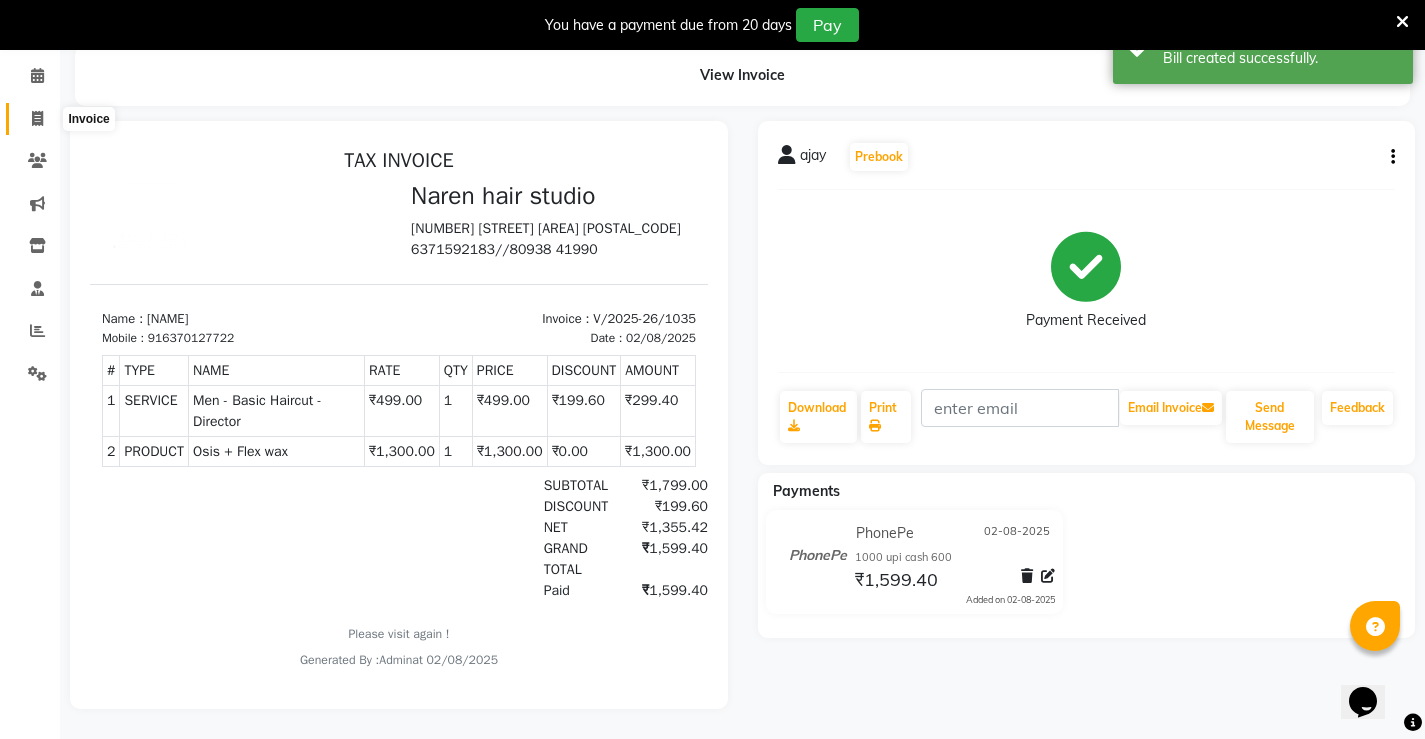scroll, scrollTop: 0, scrollLeft: 0, axis: both 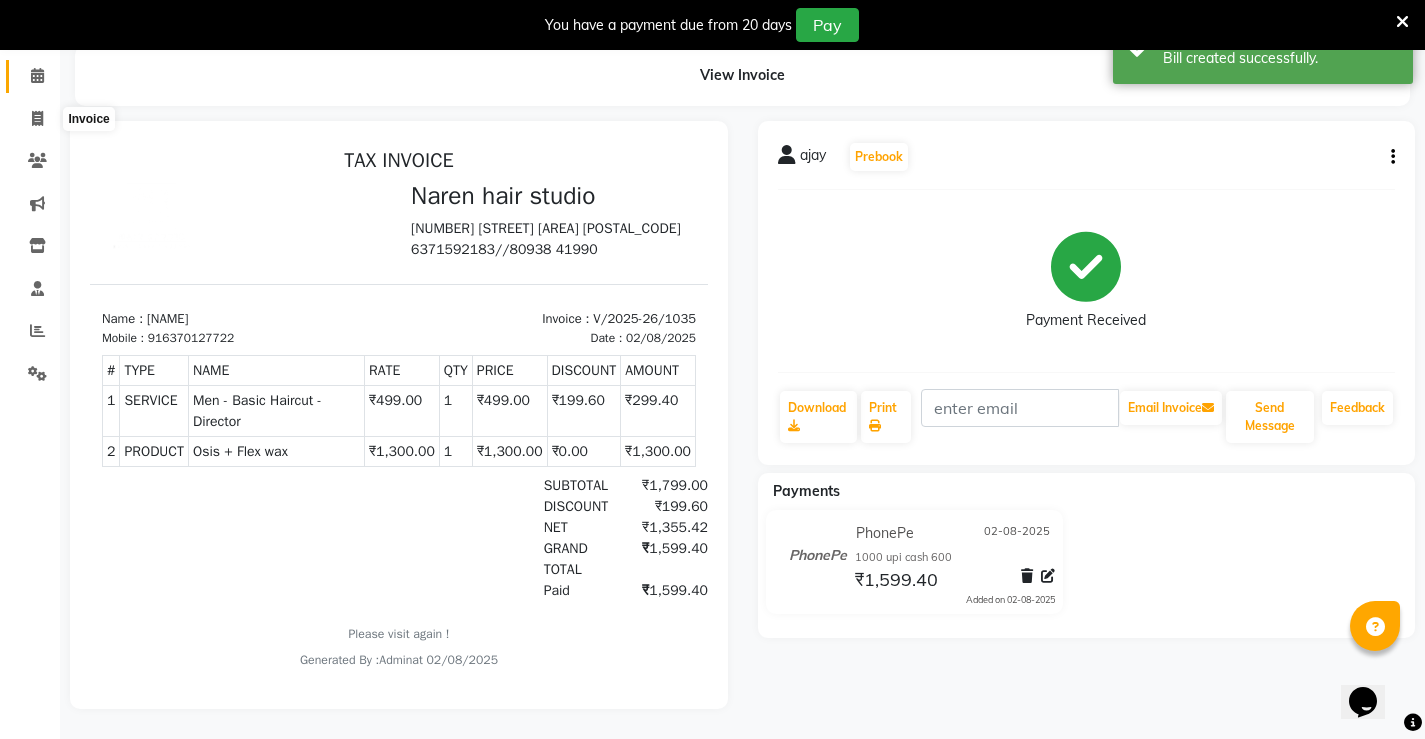 select on "service" 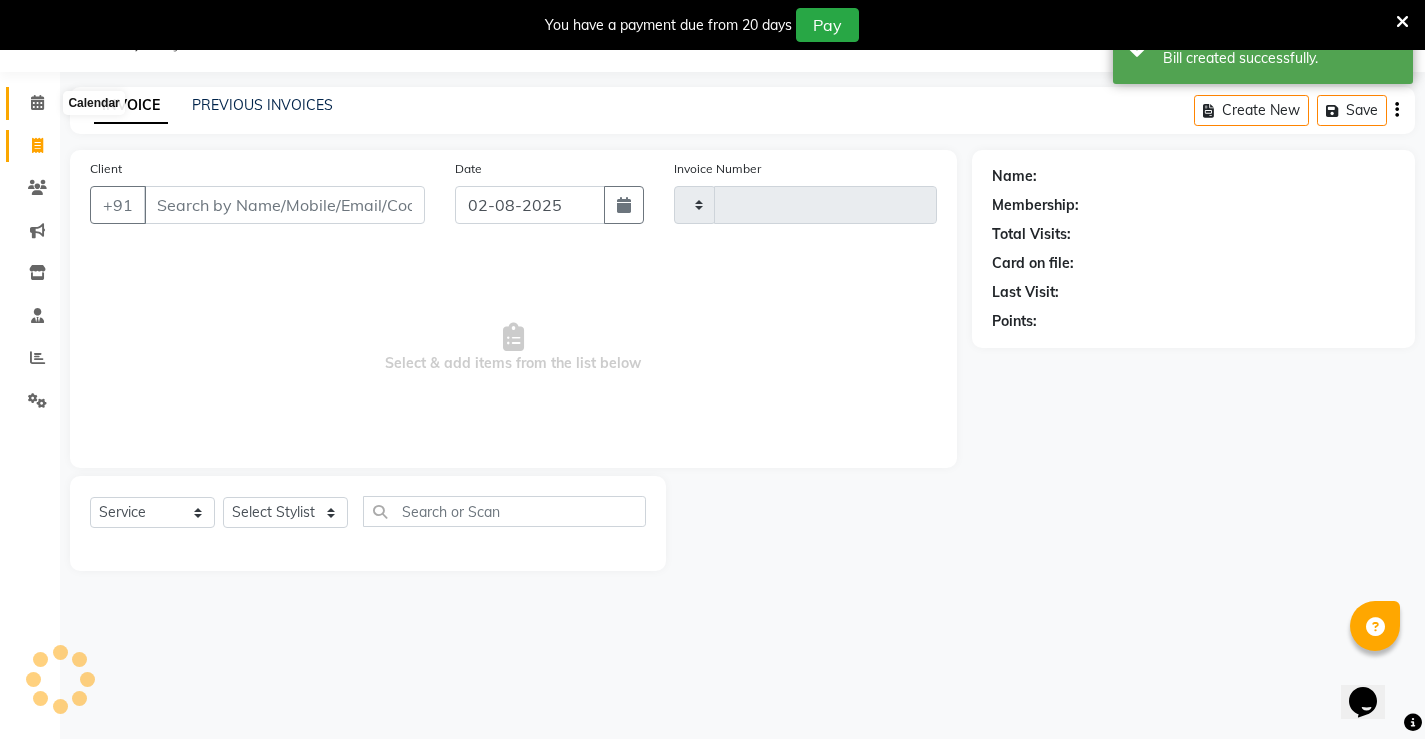 scroll, scrollTop: 50, scrollLeft: 0, axis: vertical 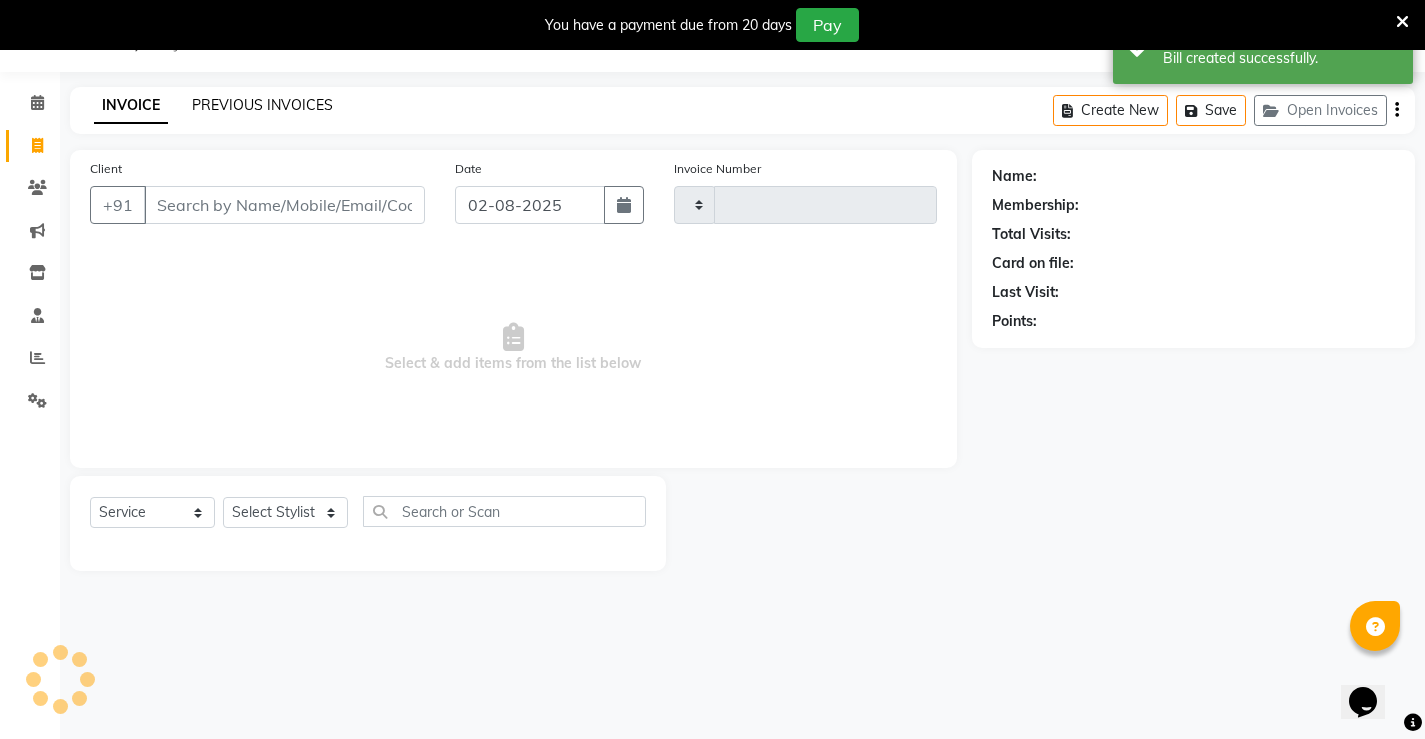 click on "PREVIOUS INVOICES" 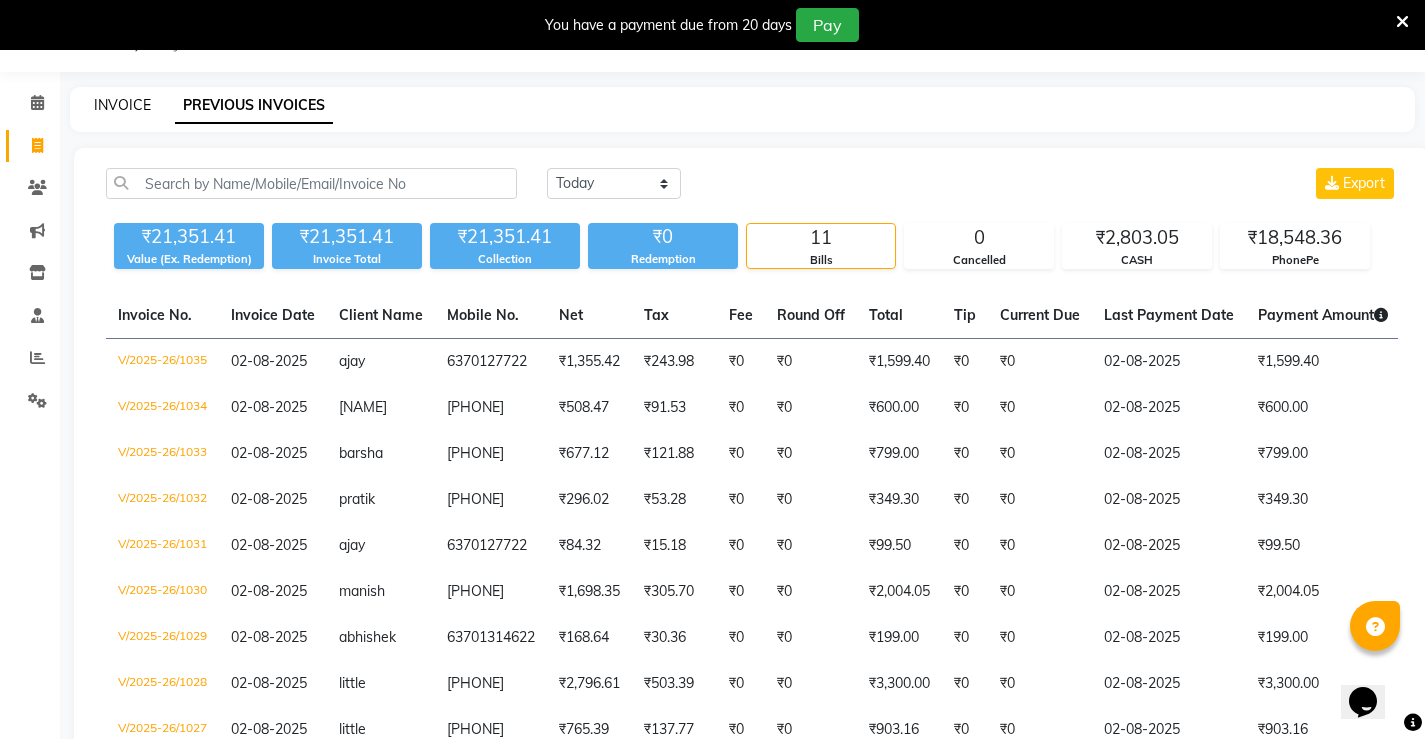 click on "INVOICE" 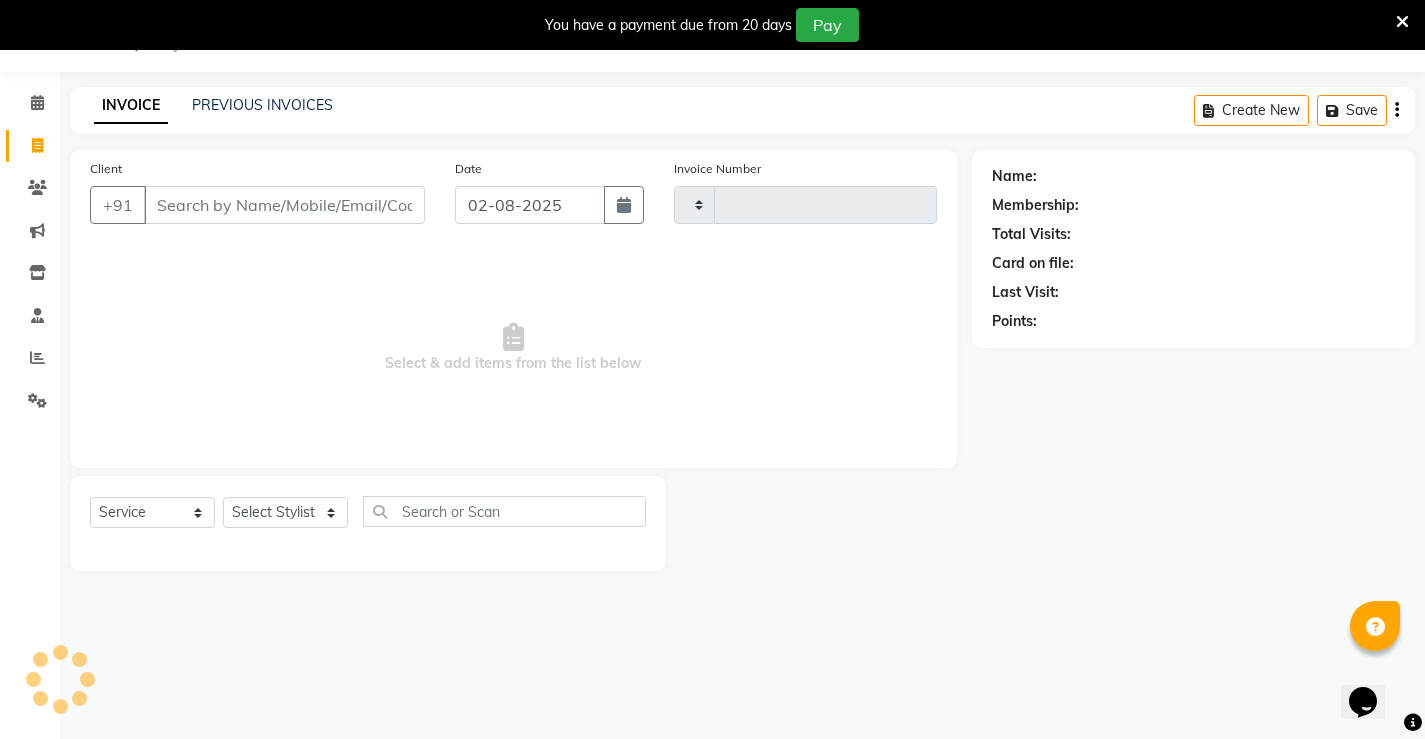 type on "1036" 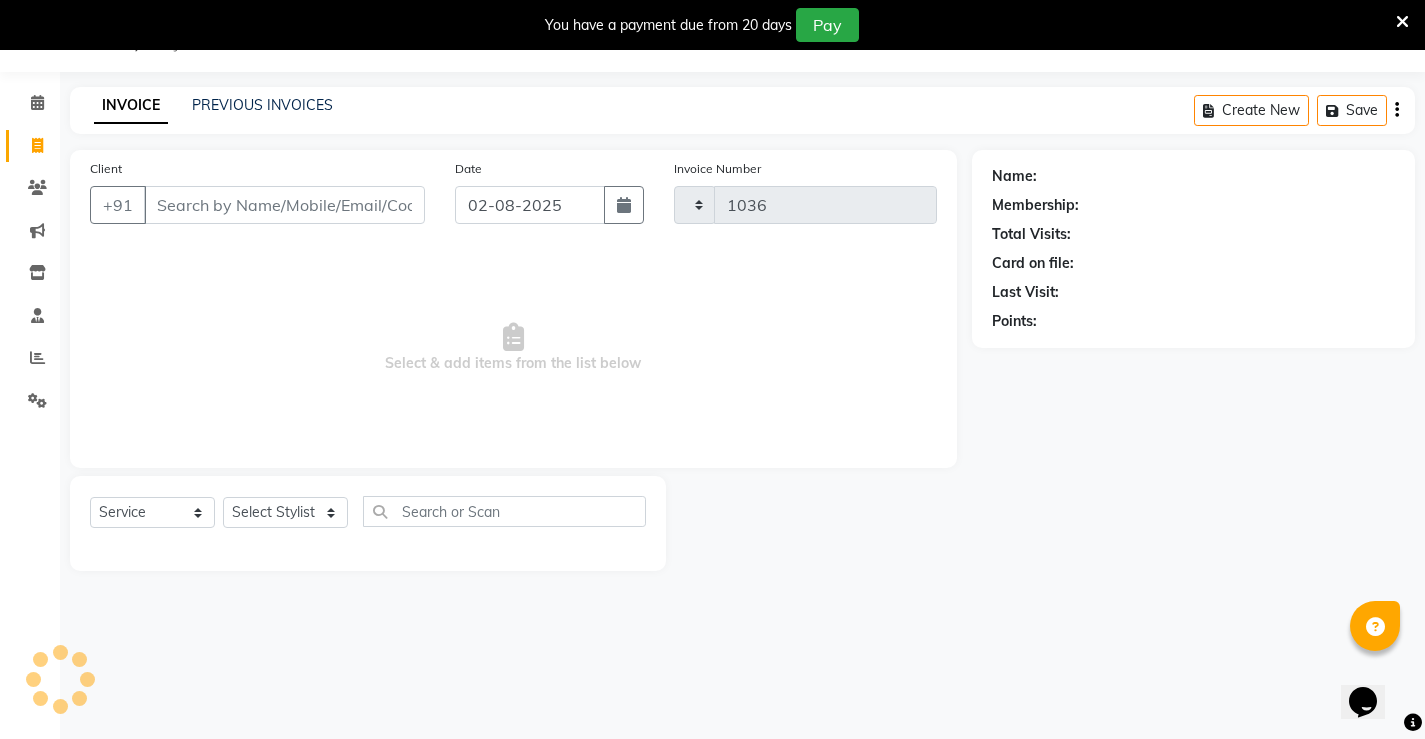 select on "7705" 